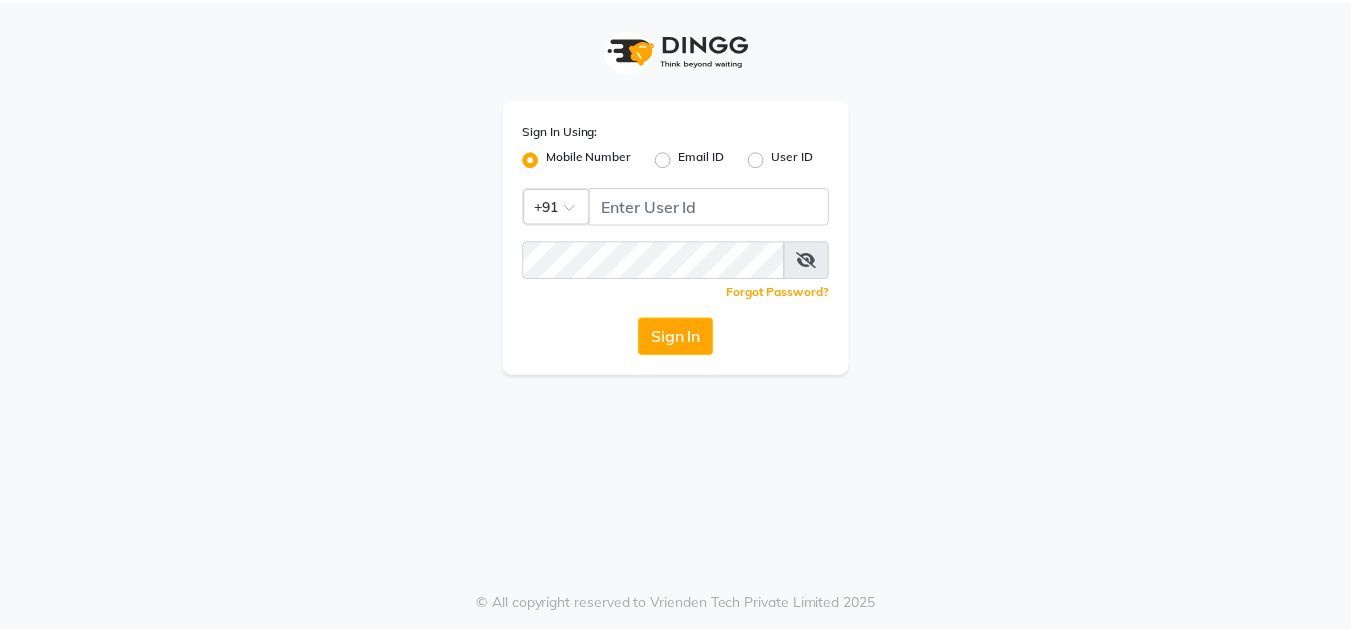 scroll, scrollTop: 0, scrollLeft: 0, axis: both 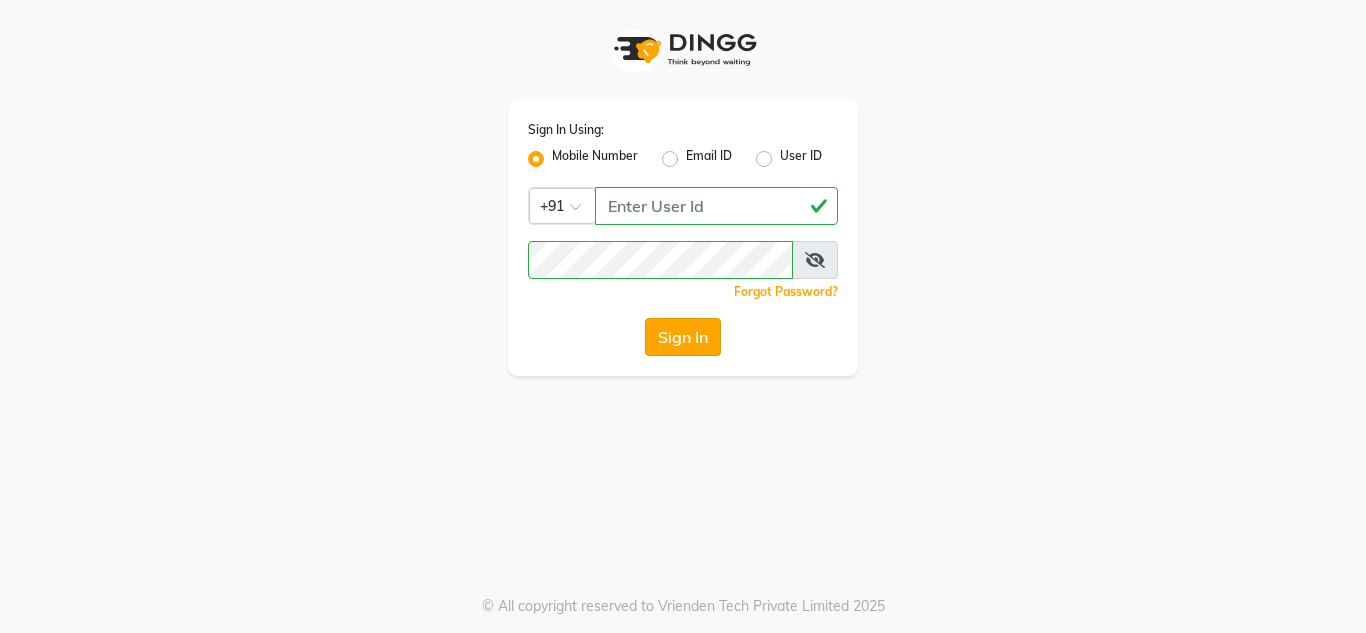 click on "Sign In" 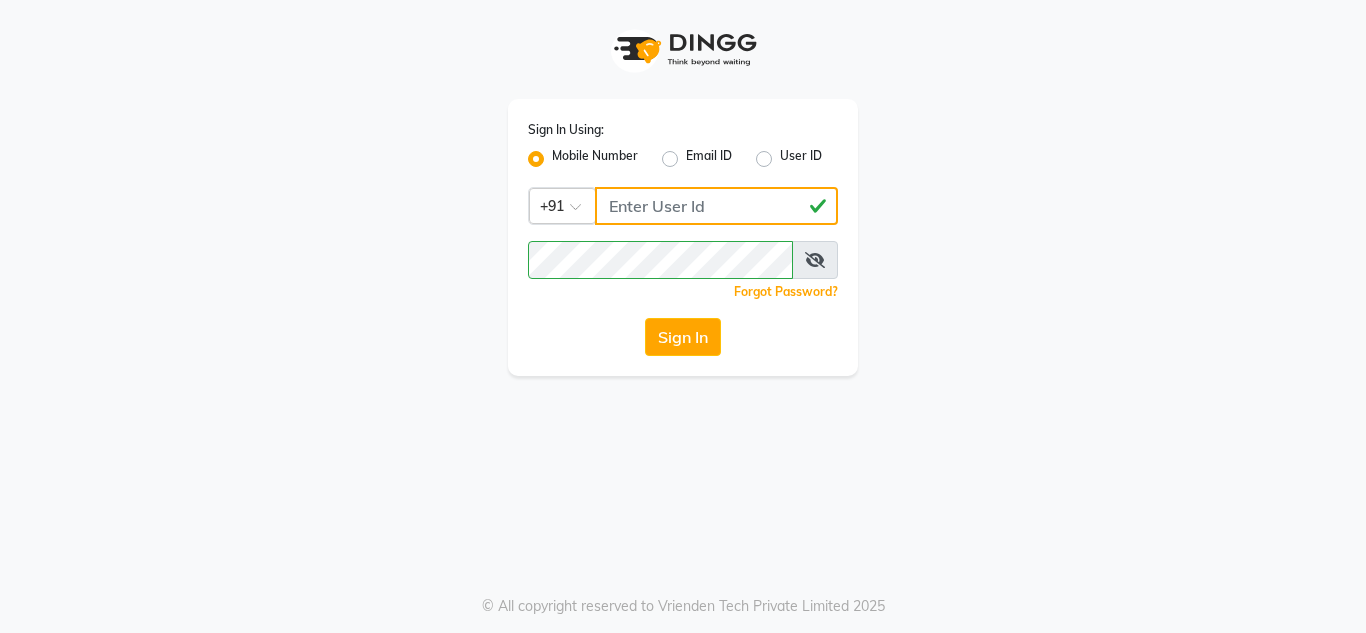 click on "[PHONE]" 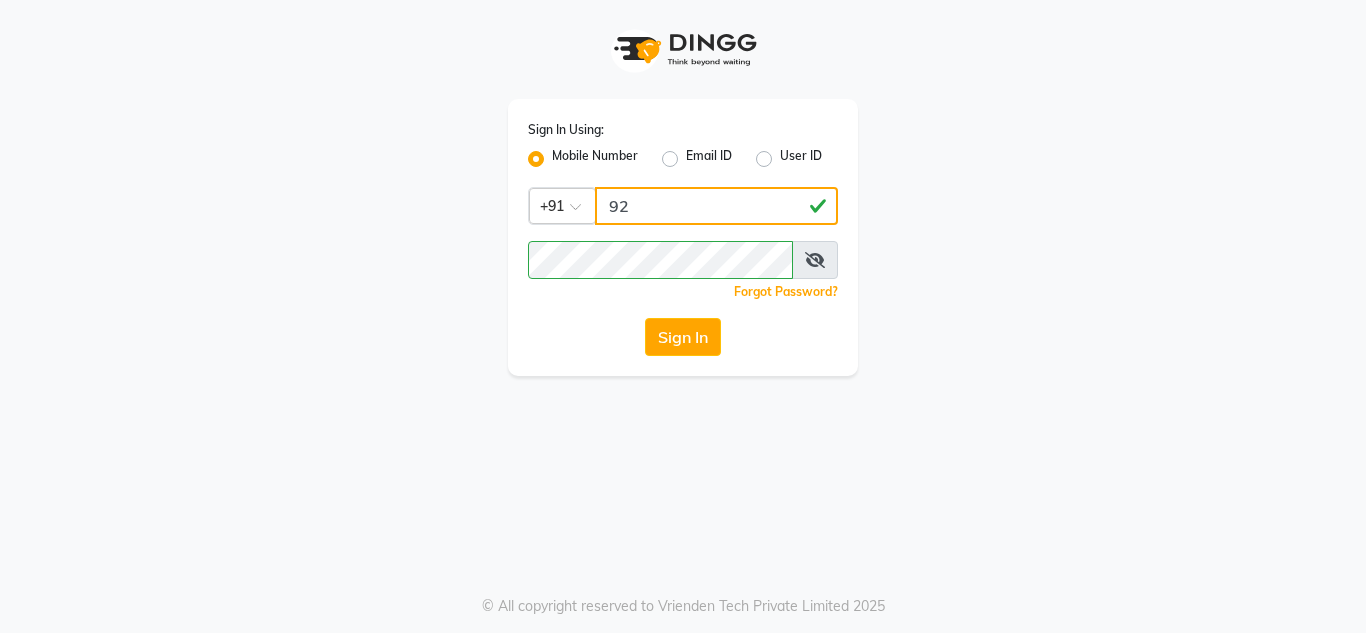 type on "9" 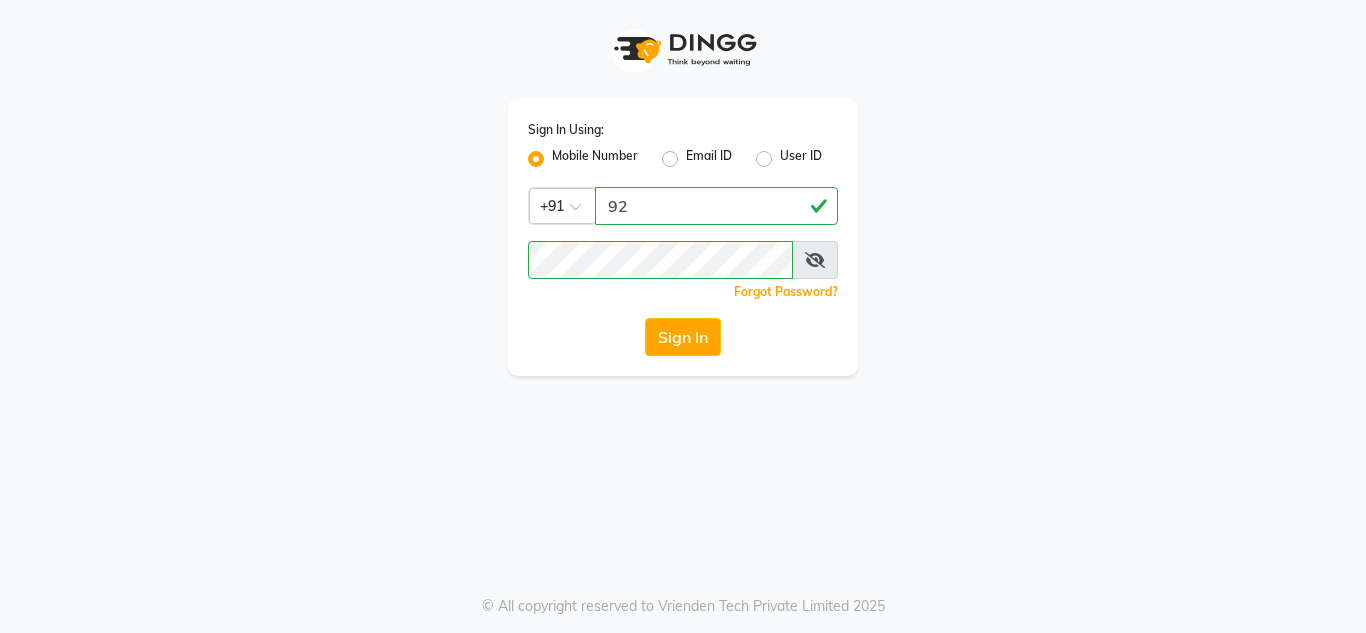 click at bounding box center (815, 260) 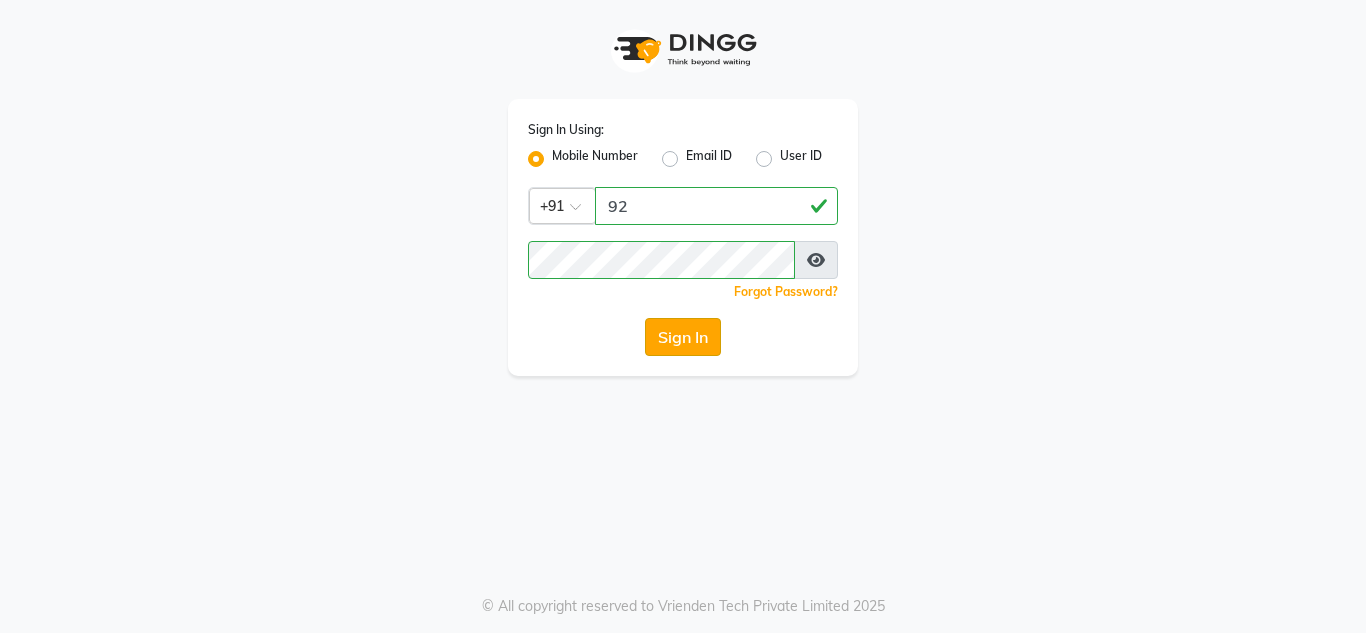 click on "Sign In" 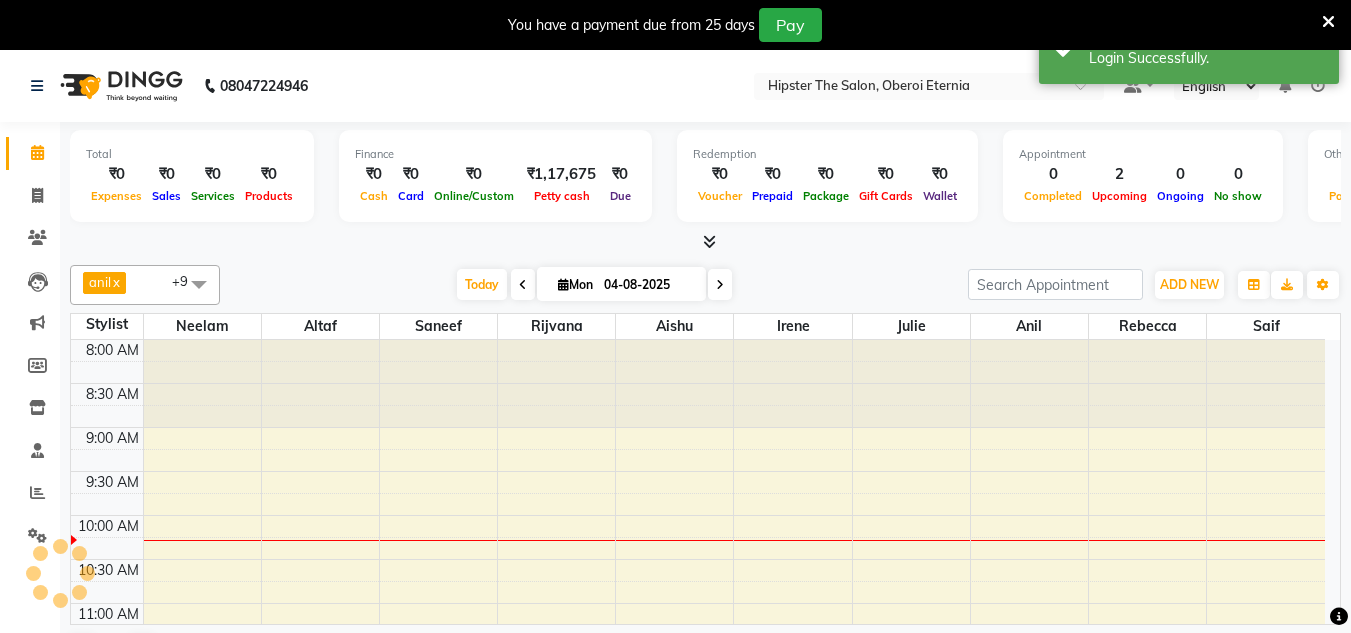 scroll, scrollTop: 0, scrollLeft: 0, axis: both 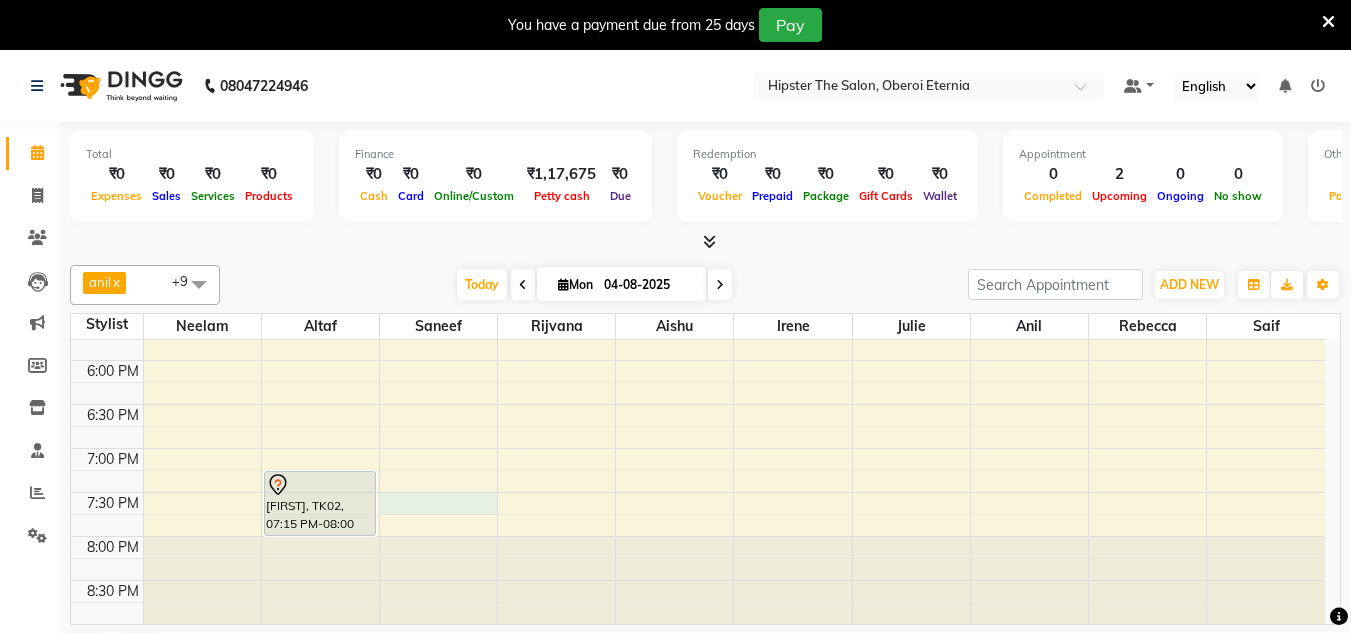 click on "8:00 AM 8:30 AM 9:00 AM 9:30 AM 10:00 AM 10:30 AM 11:00 AM 11:30 AM 12:00 PM 12:30 PM 1:00 PM 1:30 PM 2:00 PM 2:30 PM 3:00 PM 3:30 PM 4:00 PM 4:30 PM 5:00 PM 5:30 PM 6:00 PM 6:30 PM 7:00 PM 7:30 PM 8:00 PM 8:30 PM             [FIRST], TK01, 02:00 PM-04:30 PM, Hair Colour (Inward Pricing) Global Women's (Inward Pricing)             [FIRST], TK02, 07:15 PM-08:00 PM, Haircuts Women's Haircut - Senior Stylist" at bounding box center [698, 52] 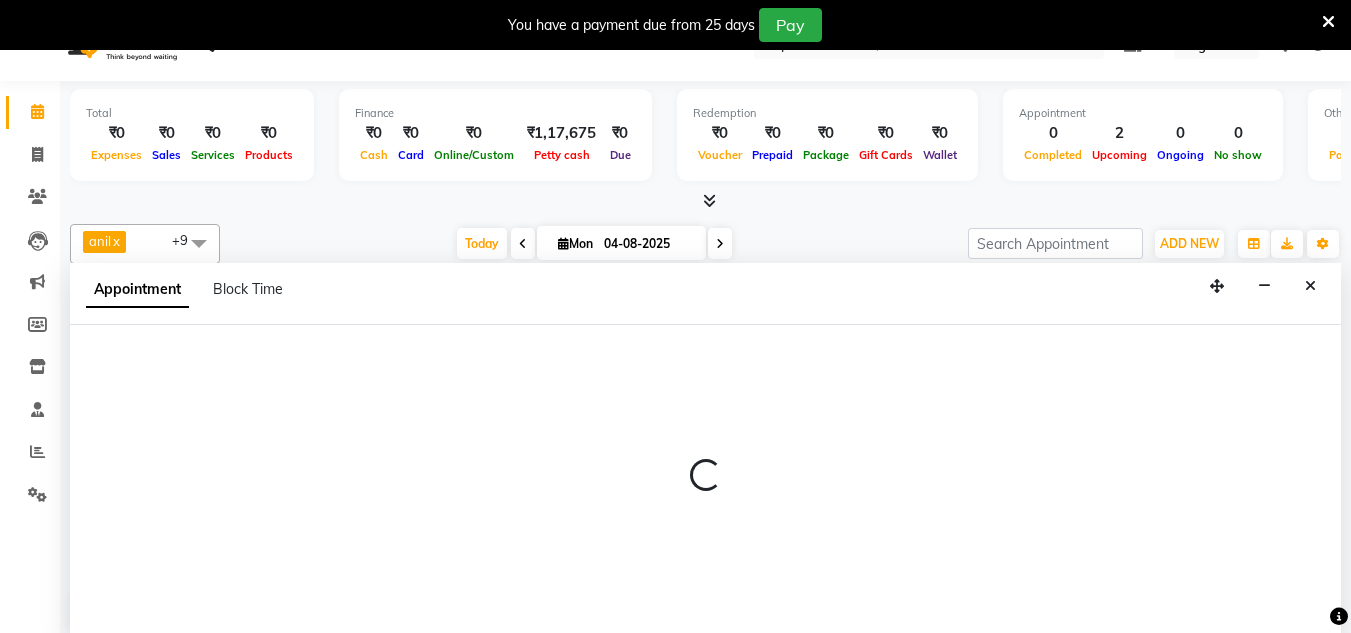 select on "85980" 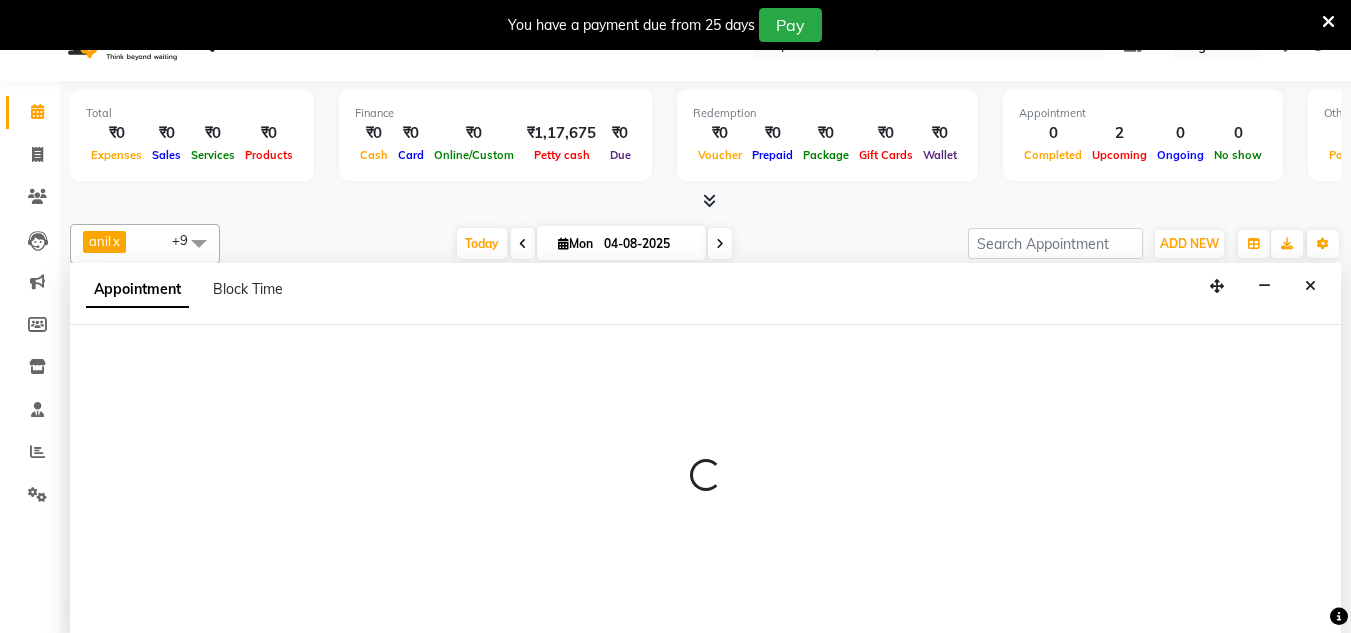 select on "1170" 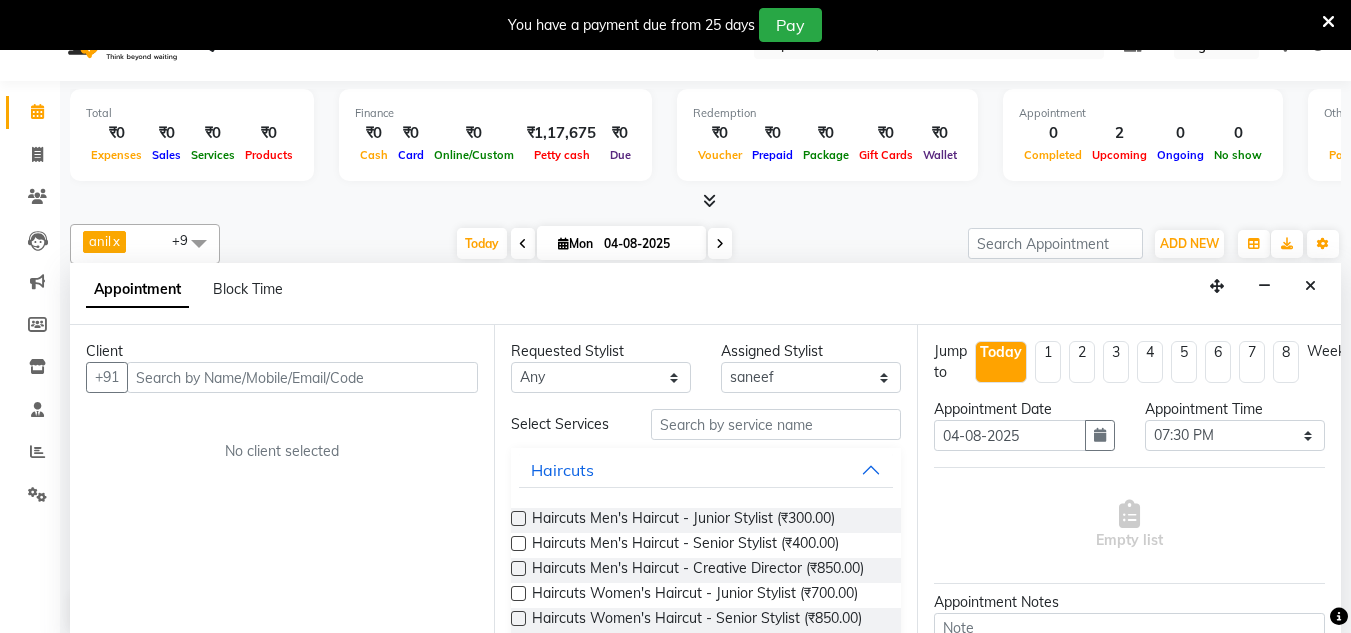 scroll, scrollTop: 51, scrollLeft: 0, axis: vertical 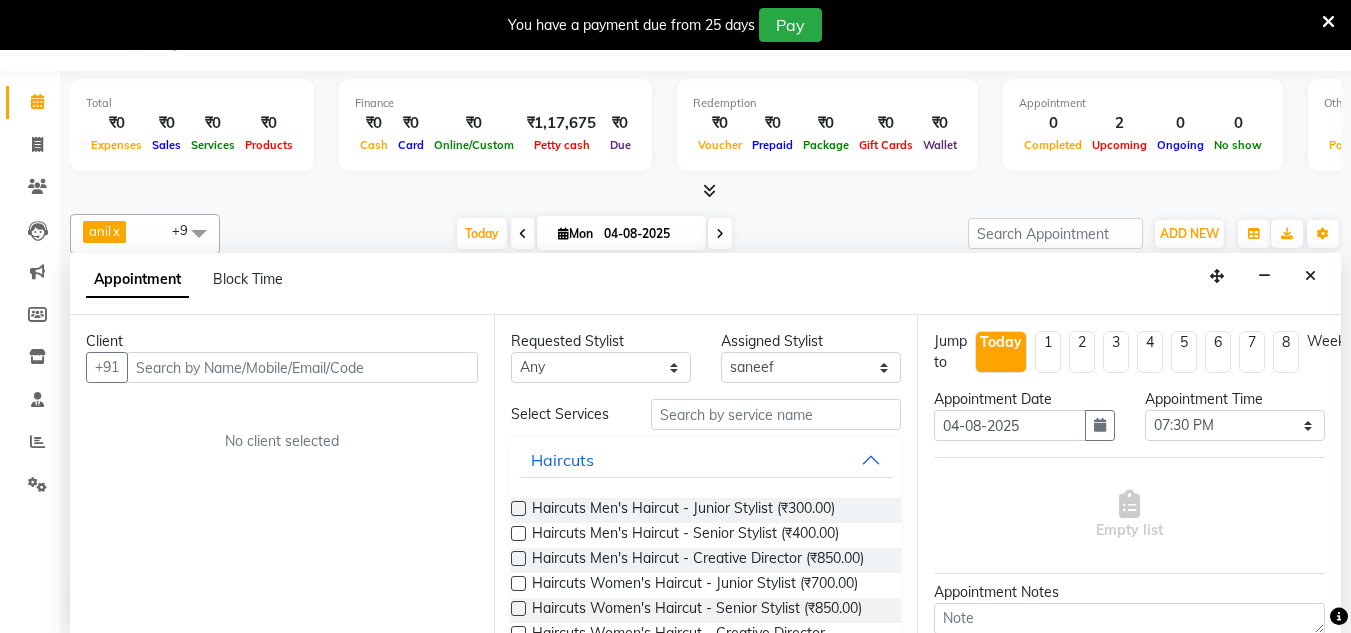 click on "Client" at bounding box center (282, 341) 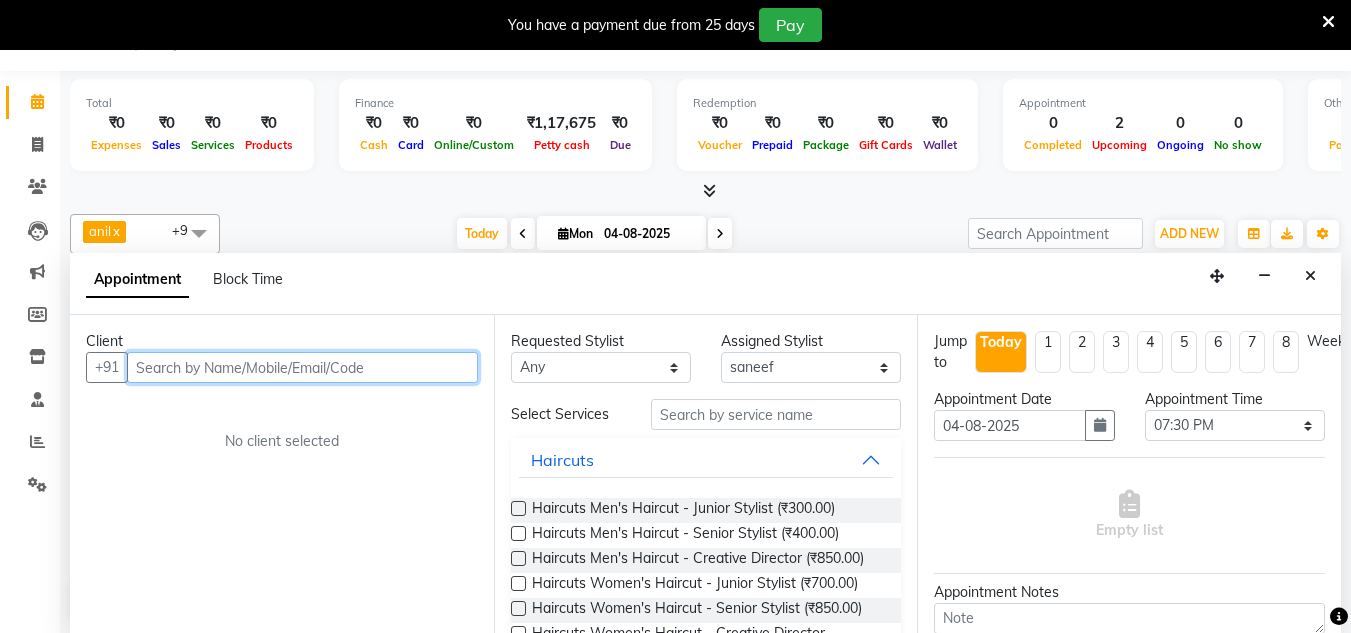 click at bounding box center (302, 367) 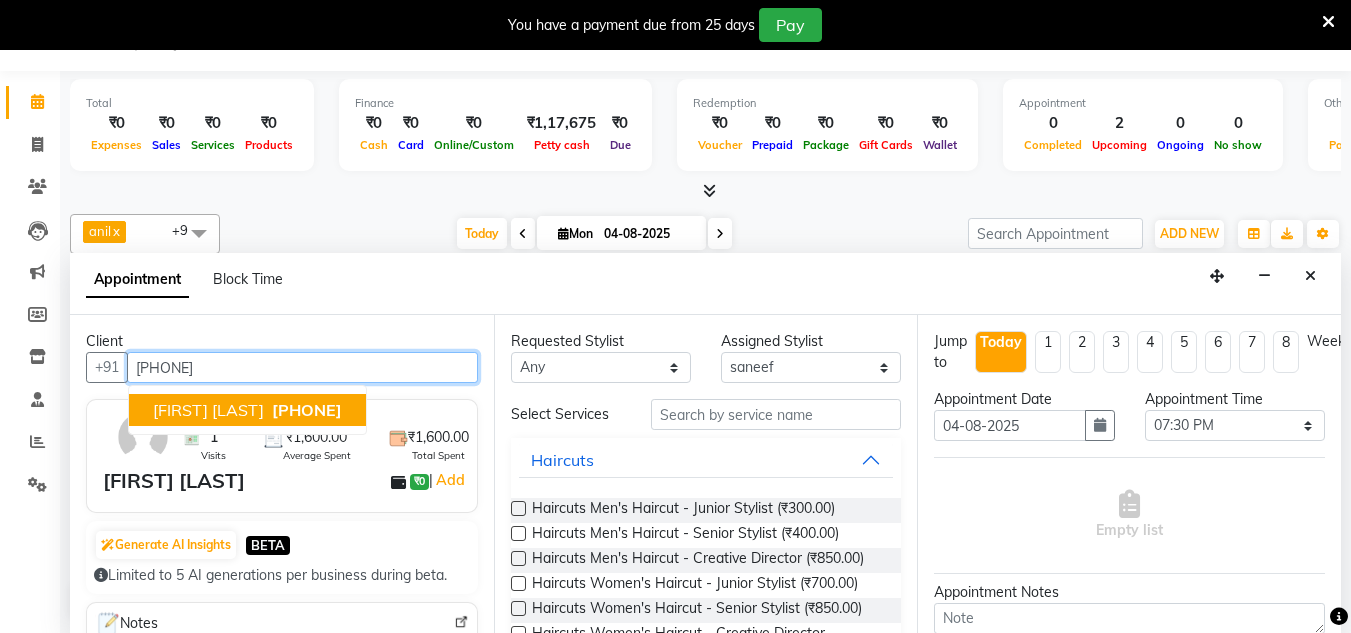 click on "[FIRST] [LAST]   [PHONE]" at bounding box center [247, 410] 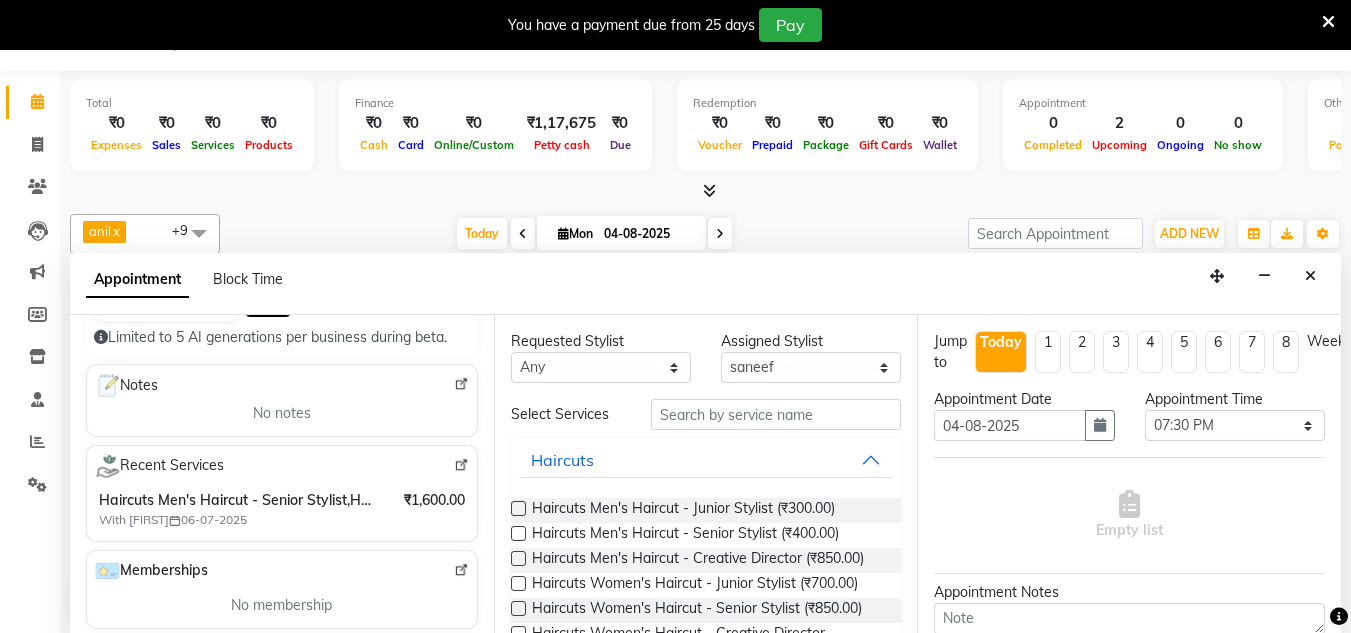 scroll, scrollTop: 239, scrollLeft: 0, axis: vertical 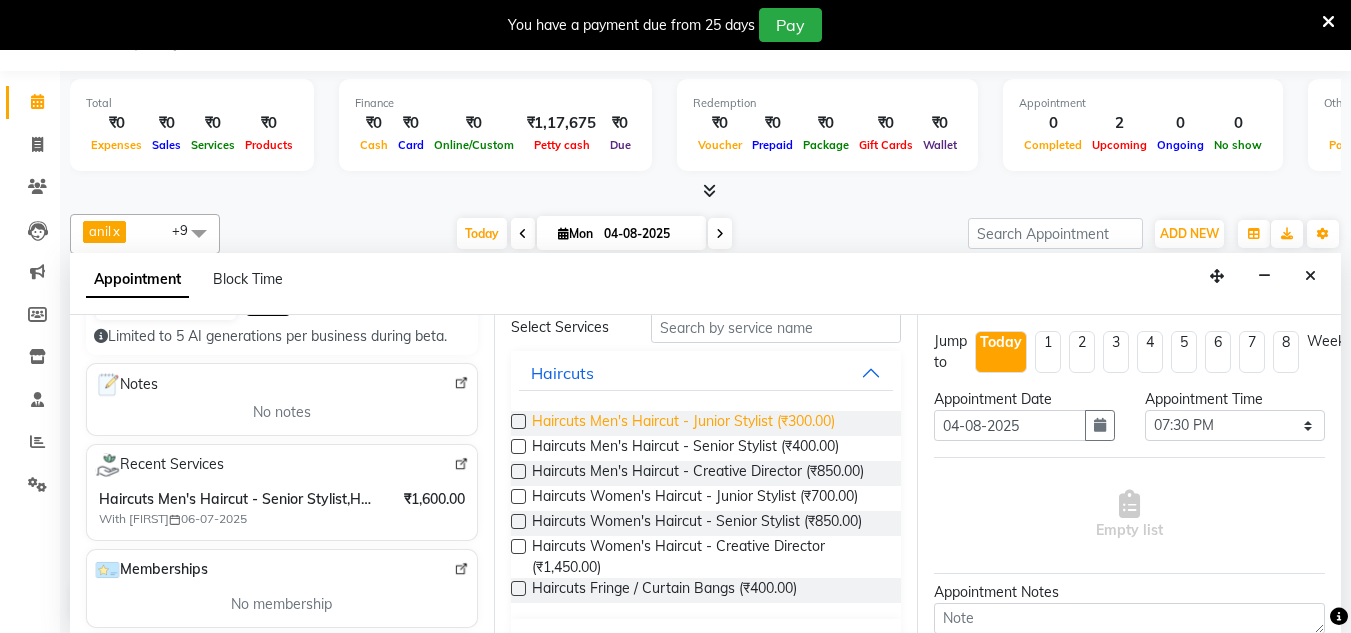 type on "[PHONE]" 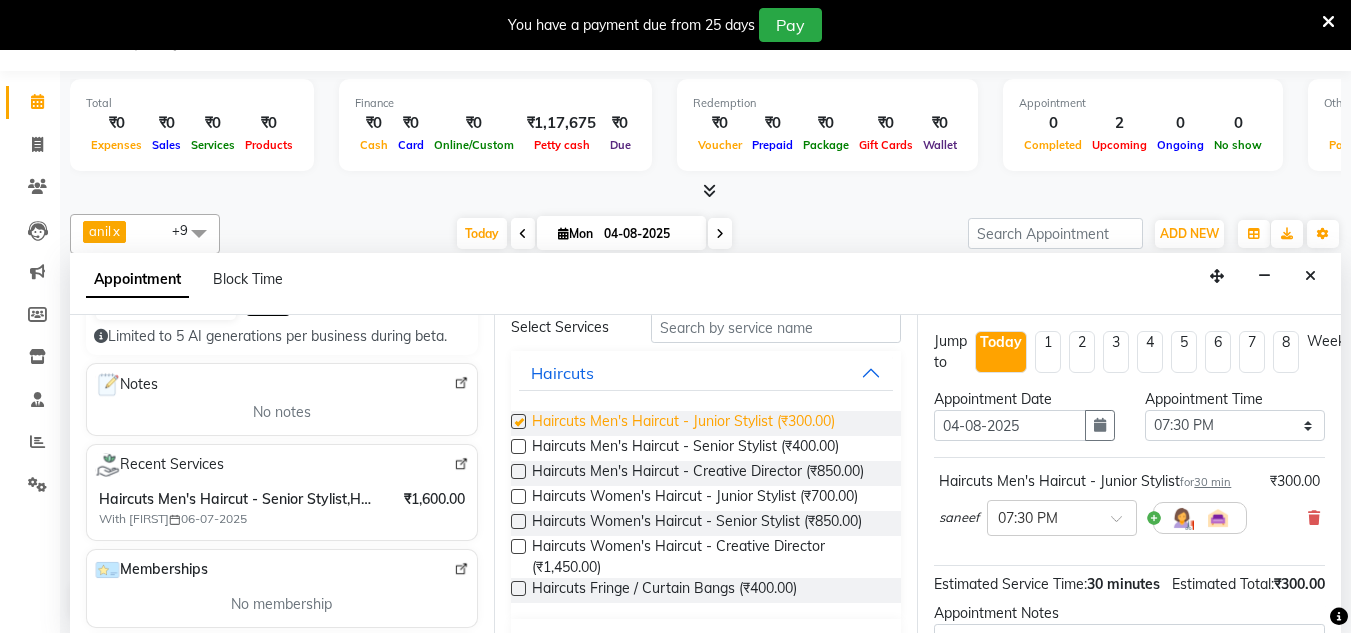 checkbox on "false" 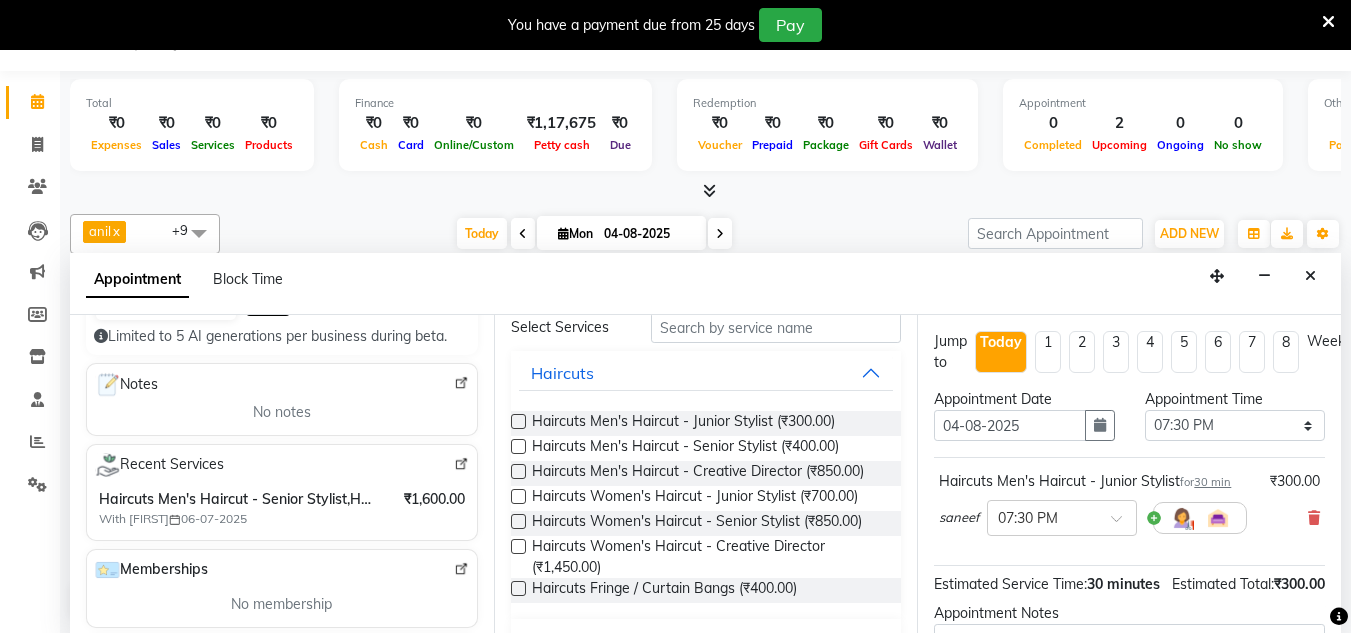 scroll, scrollTop: 244, scrollLeft: 0, axis: vertical 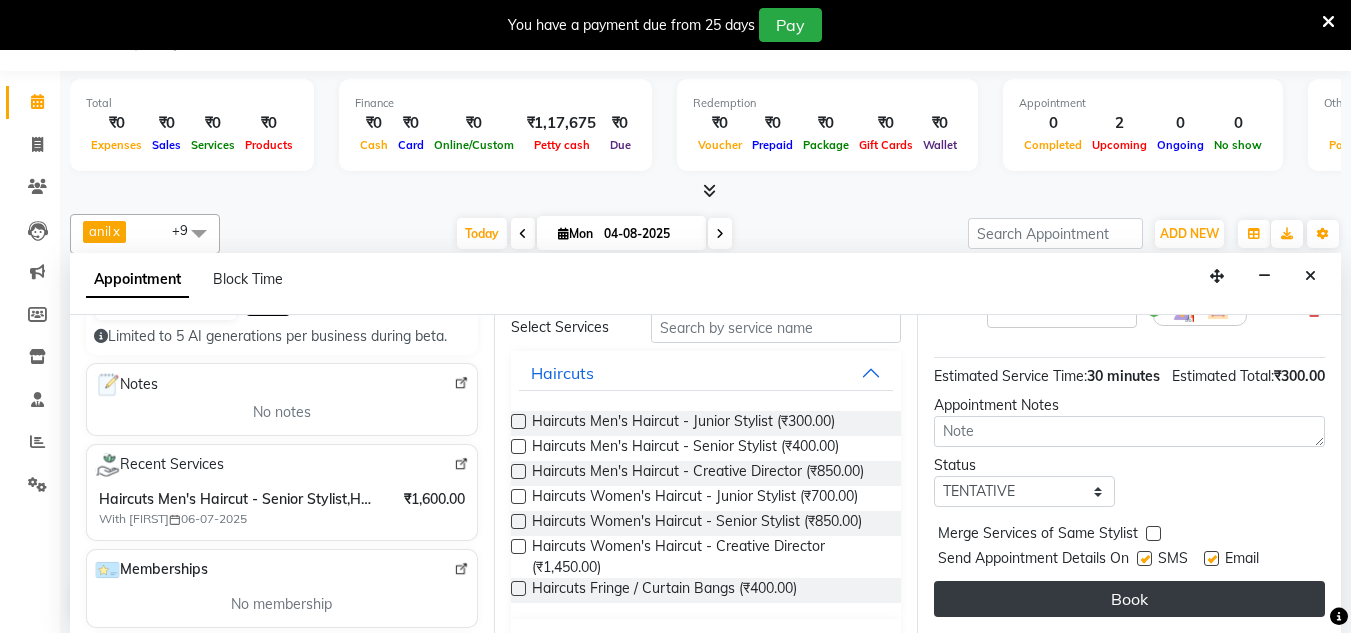 click on "Book" at bounding box center [1129, 599] 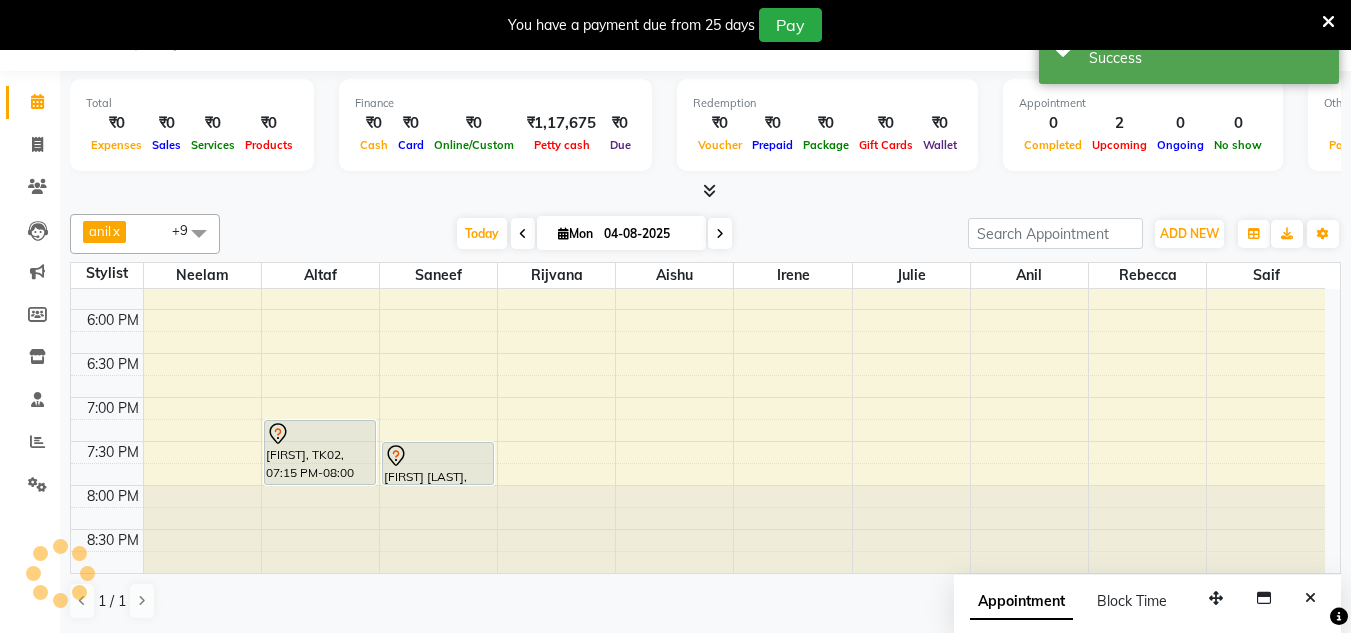 scroll, scrollTop: 0, scrollLeft: 0, axis: both 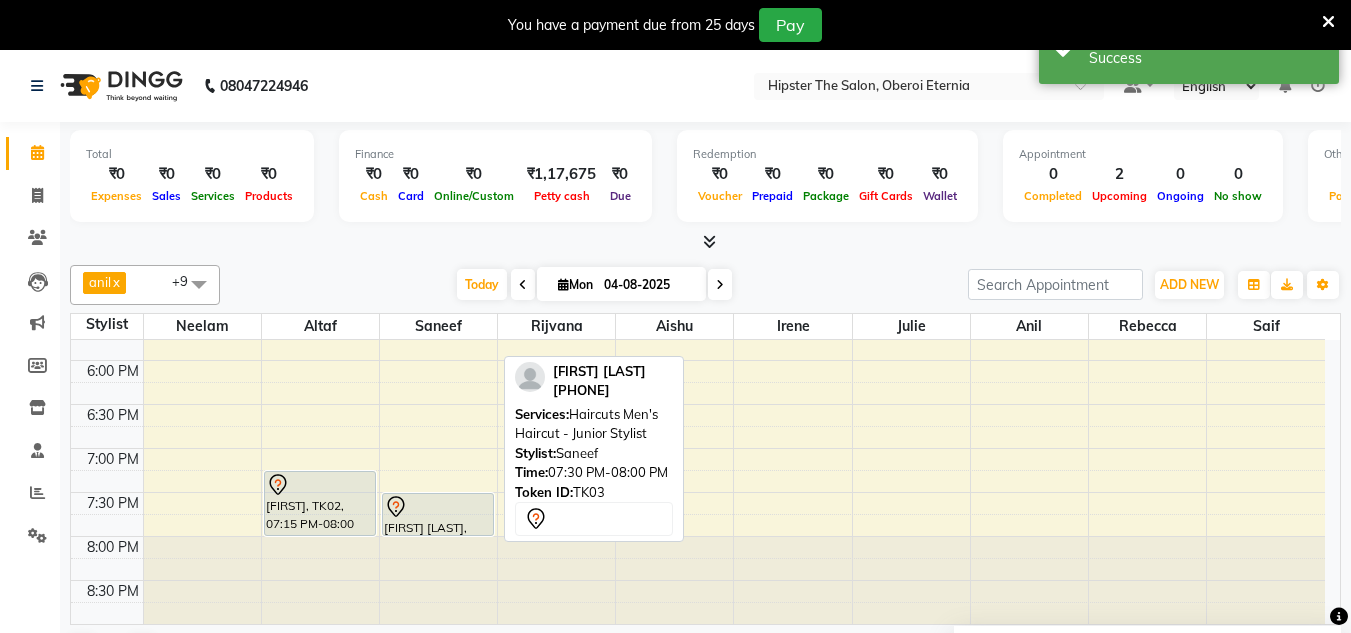 click on "[FIRST] [LAST], TK03, 07:30 PM-08:00 PM, Haircuts Men's Haircut - Junior Stylist" at bounding box center [438, 514] 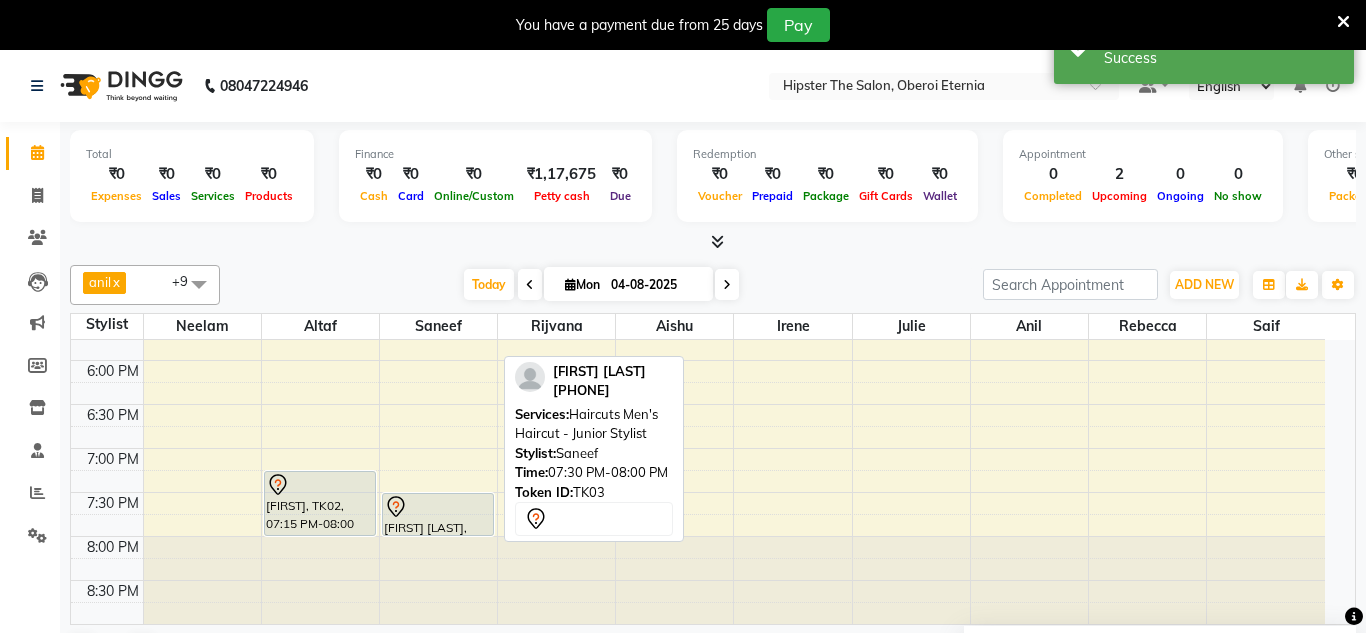 select on "7" 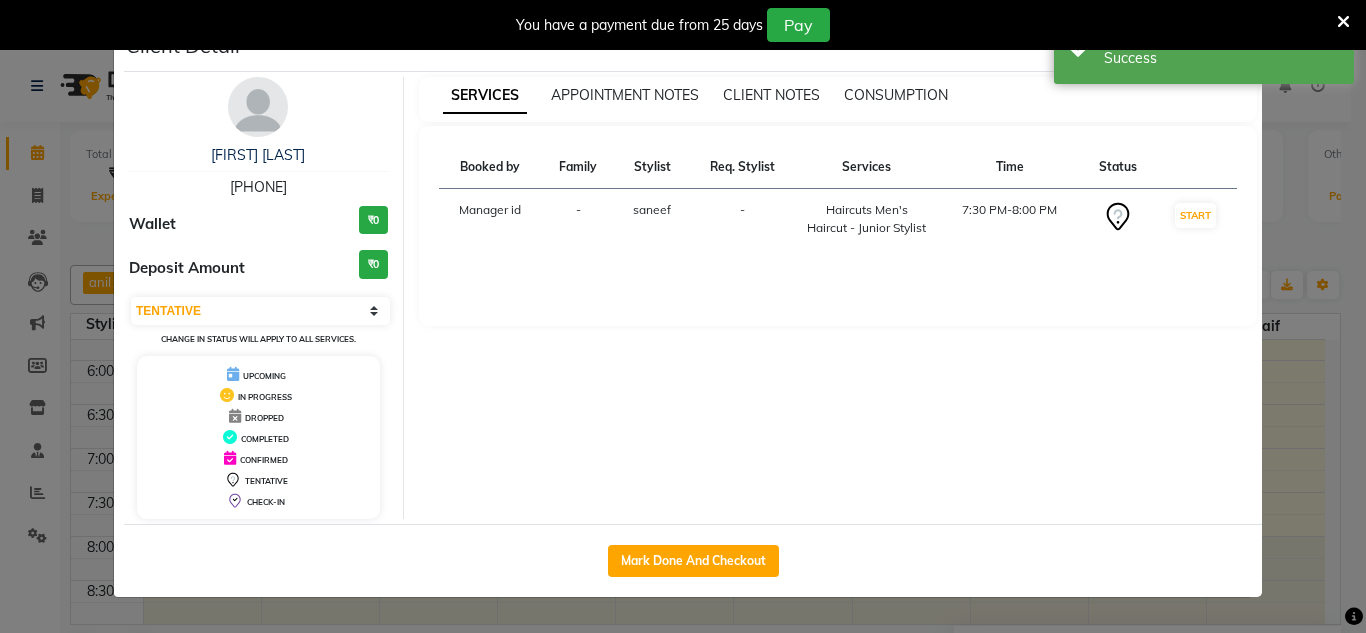 click on "Services" at bounding box center (866, 167) 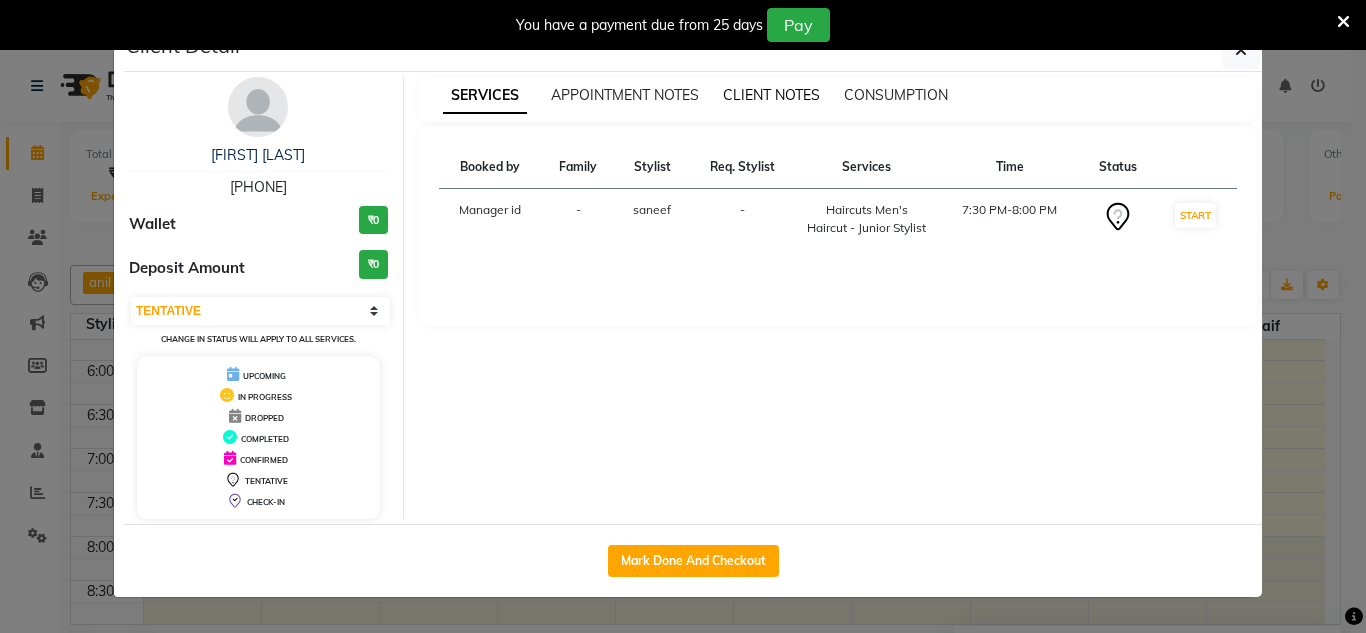 click on "CLIENT NOTES" at bounding box center [771, 95] 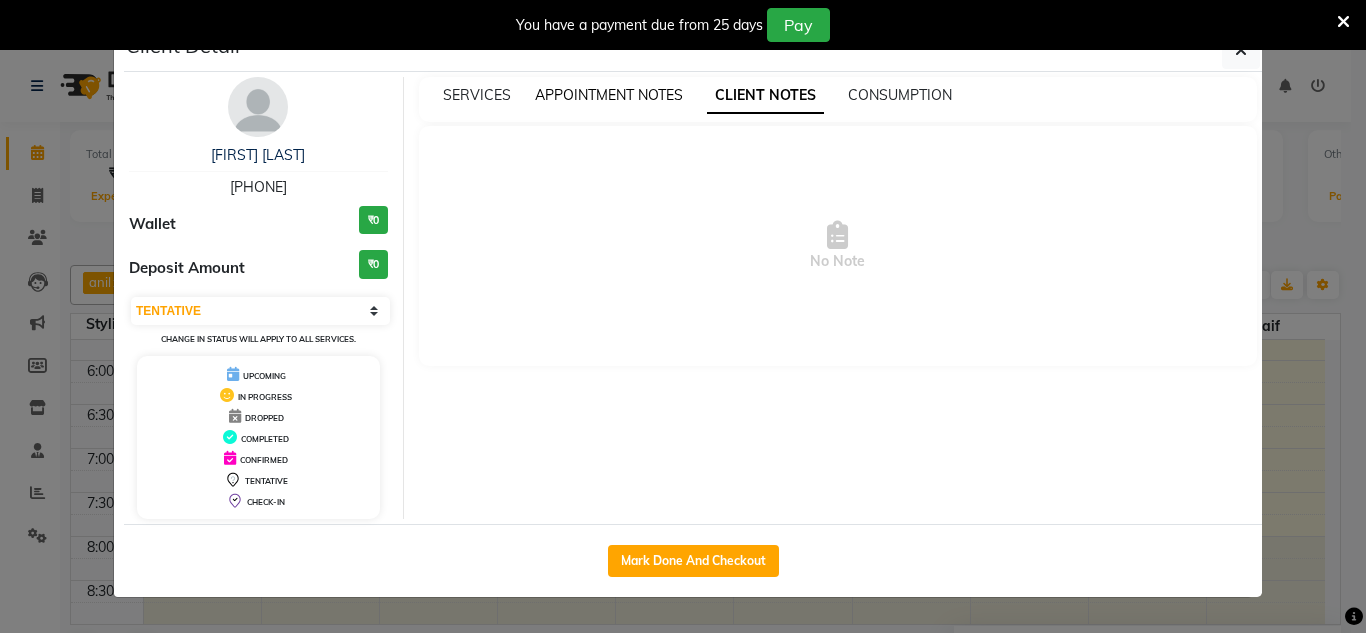 click on "APPOINTMENT NOTES" at bounding box center [609, 95] 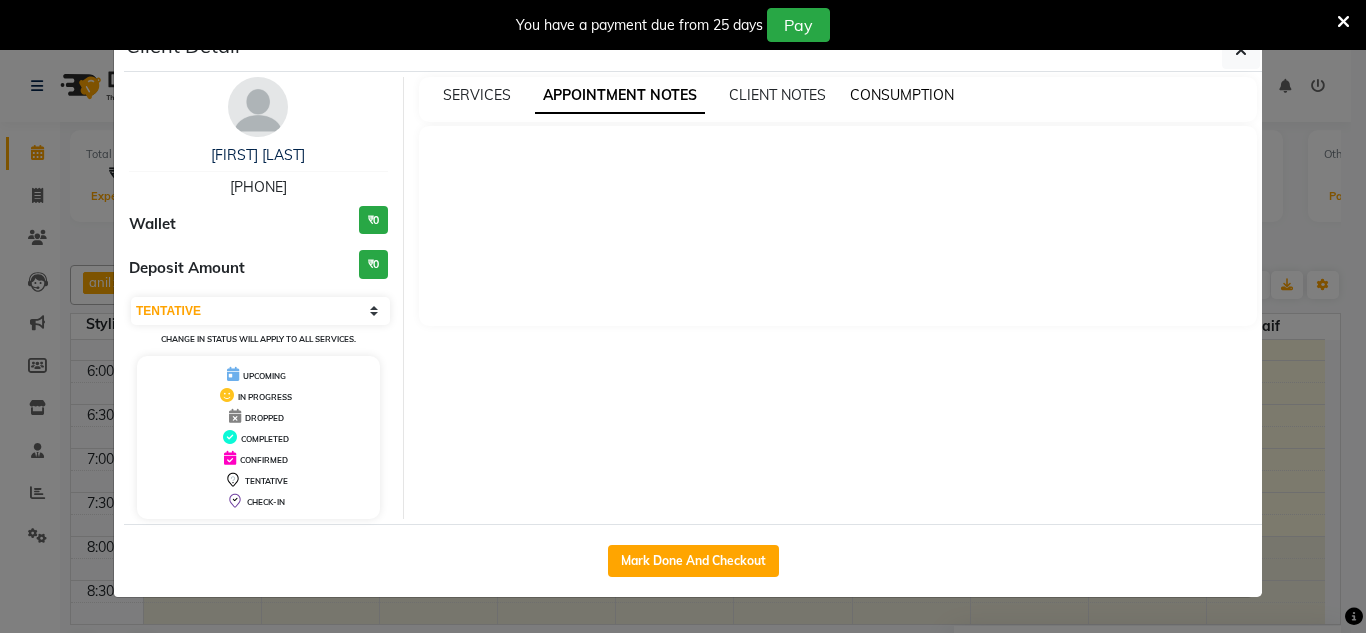 click on "CONSUMPTION" at bounding box center (902, 95) 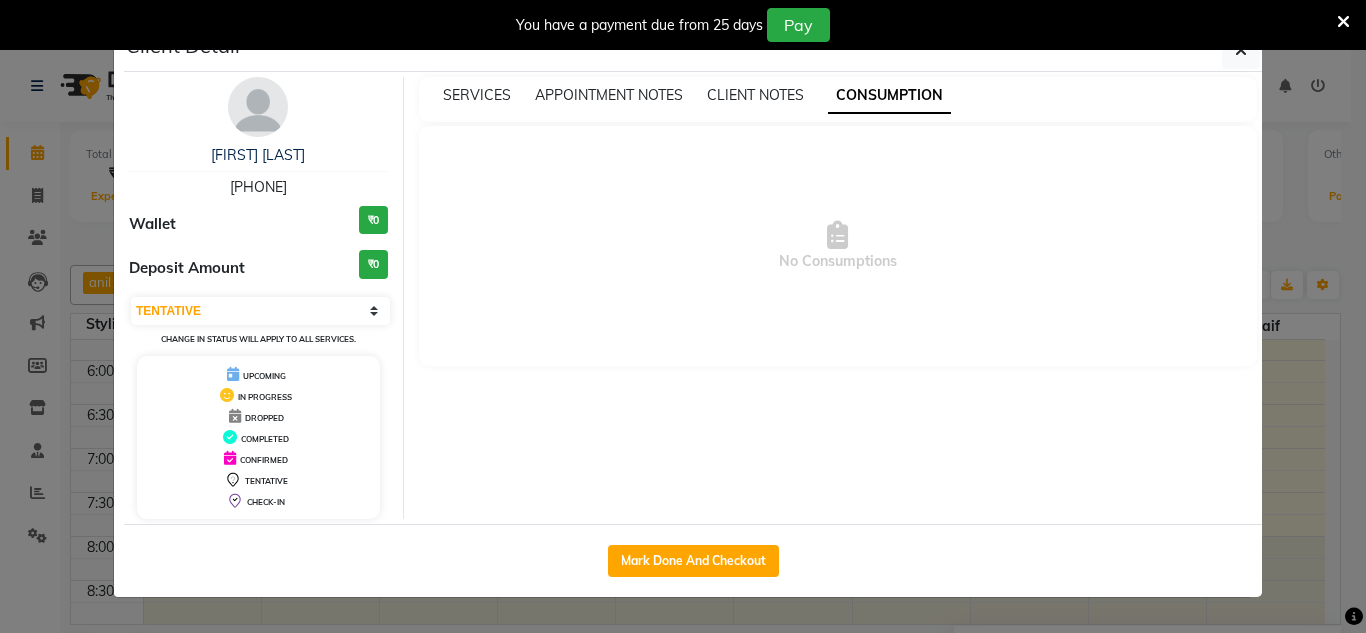 click on "SERVICES APPOINTMENT NOTES CLIENT NOTES CONSUMPTION" at bounding box center [826, 95] 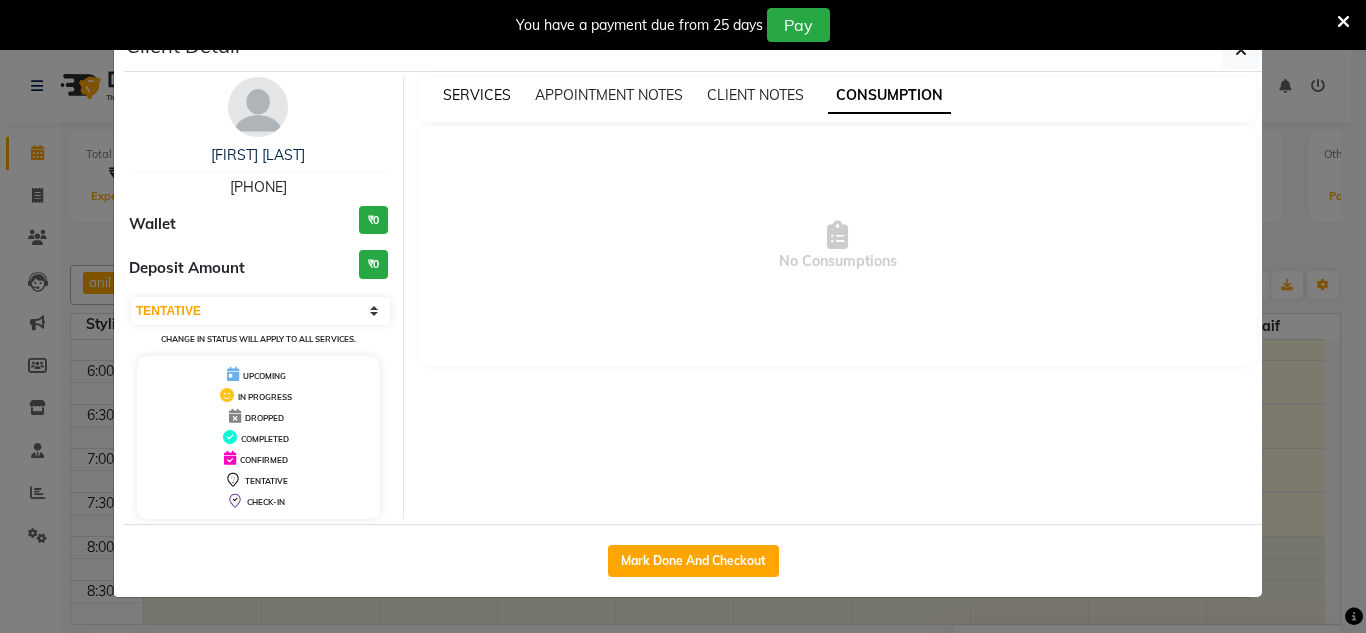 click on "SERVICES" at bounding box center (477, 95) 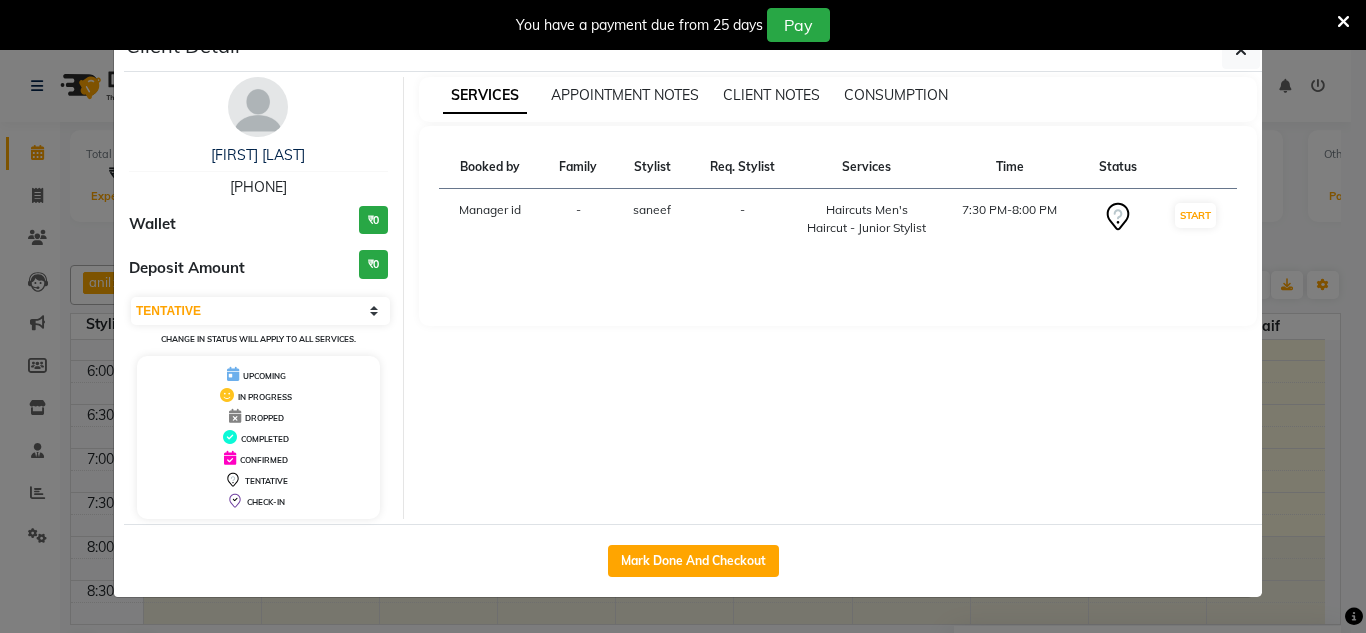 click on "[PHONE]" at bounding box center (258, 187) 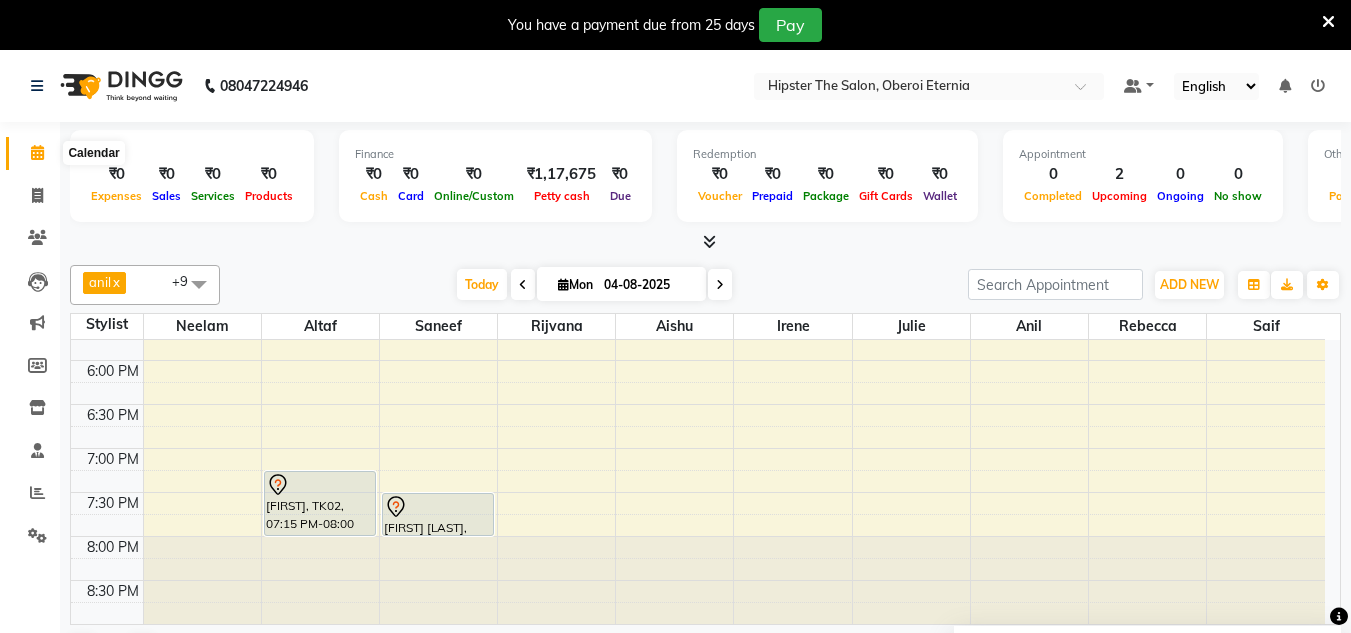 click 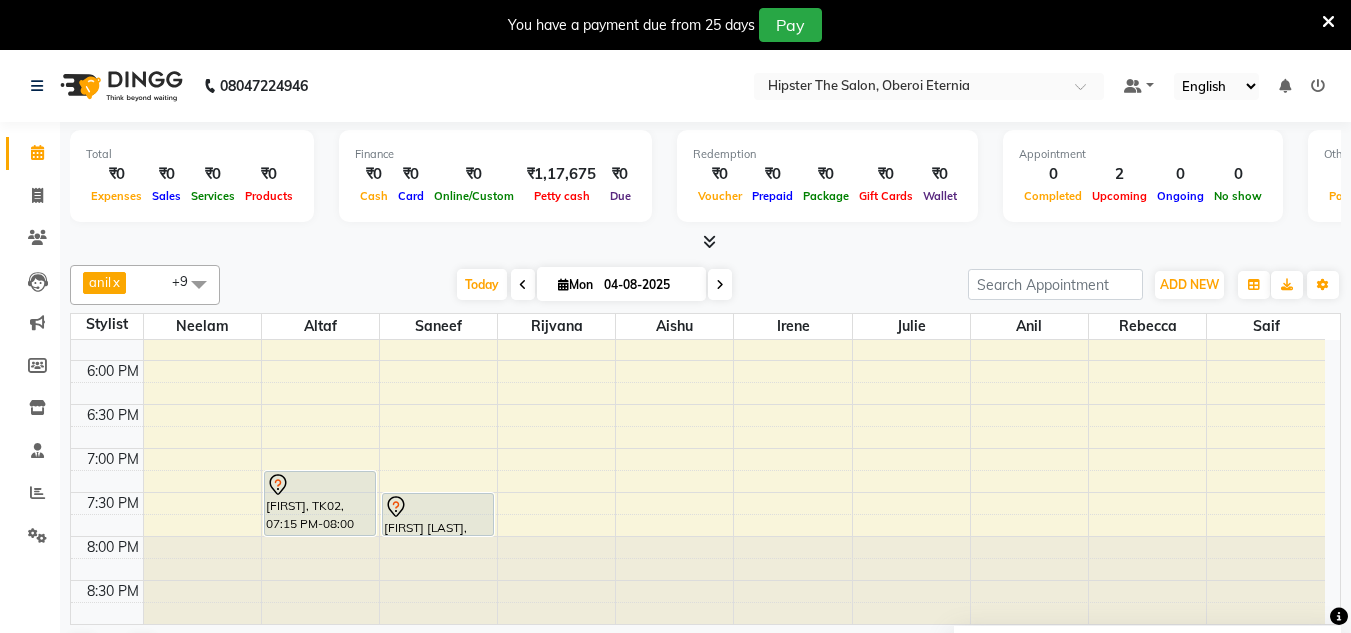 click 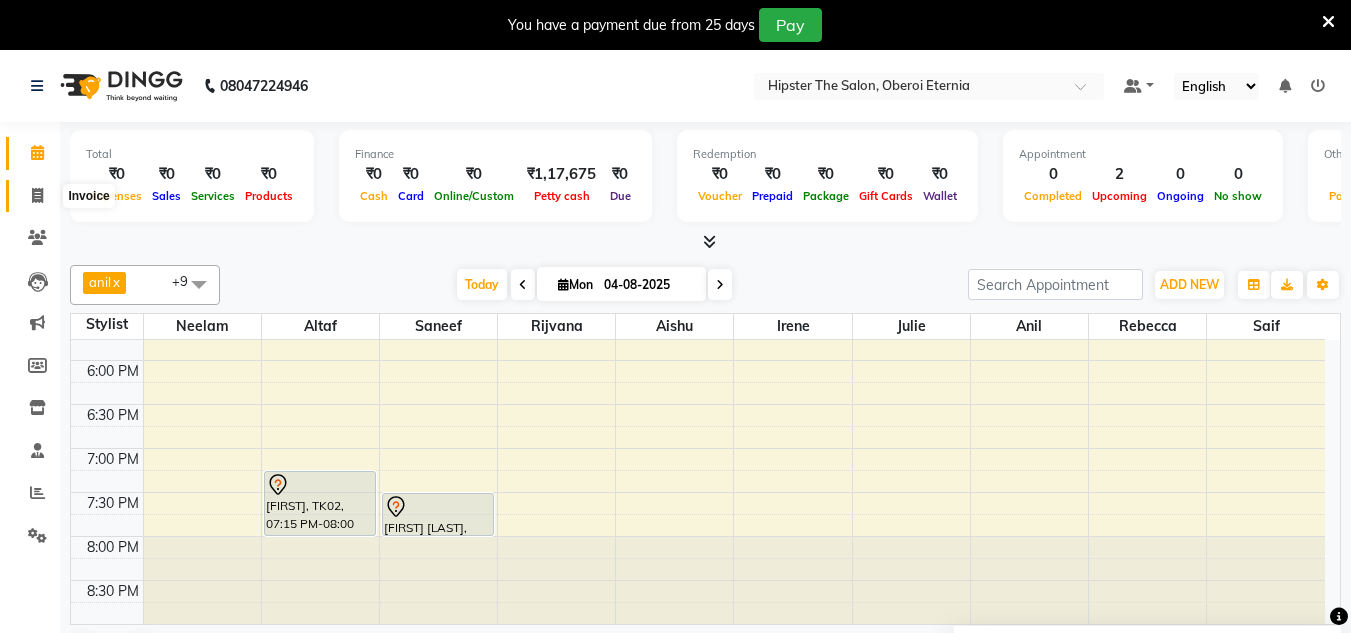 click 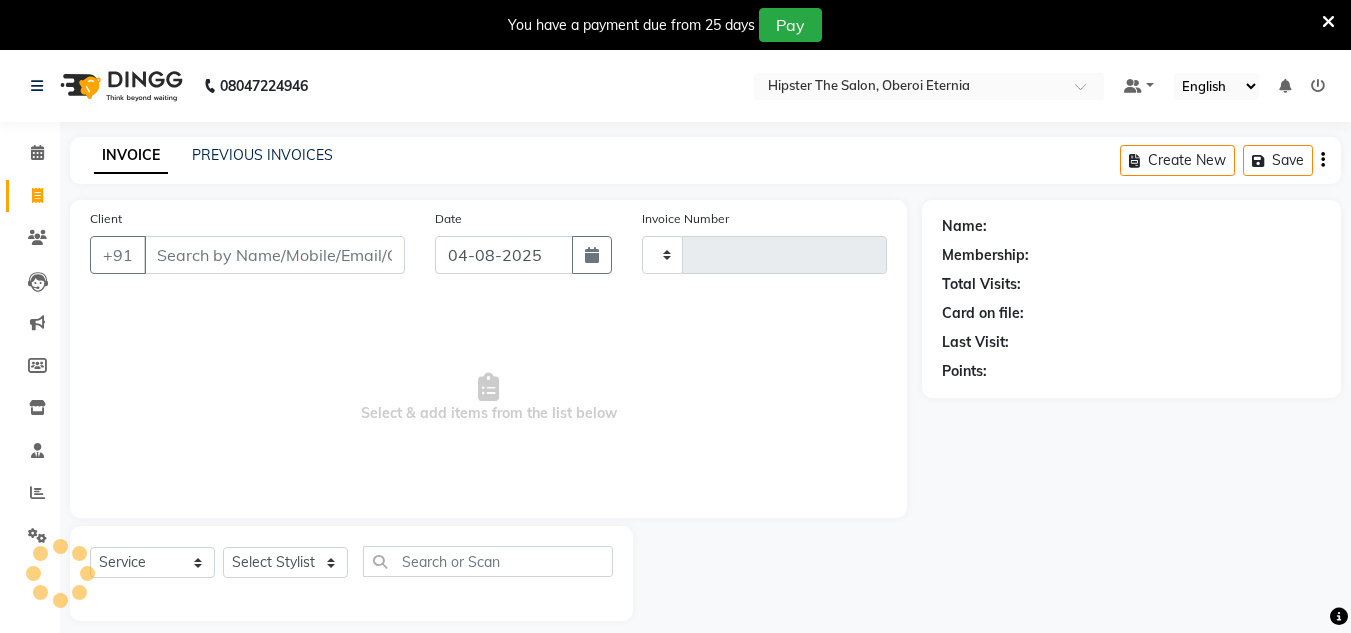 type on "0438" 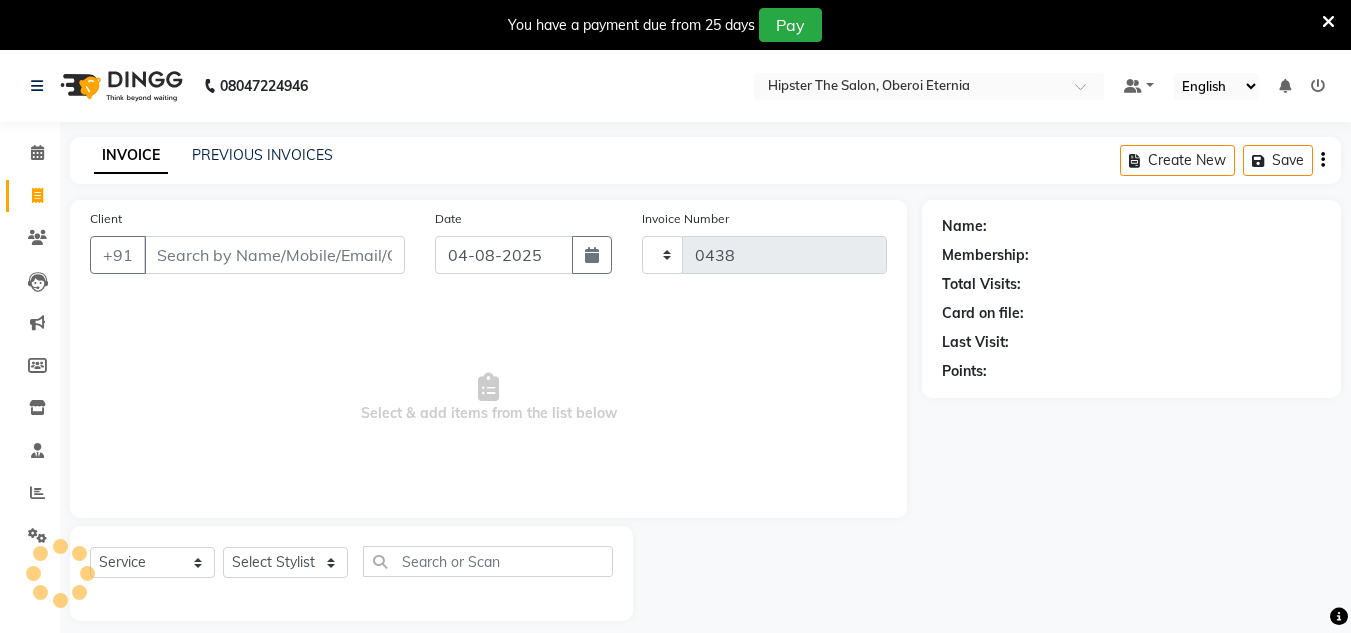 select on "8592" 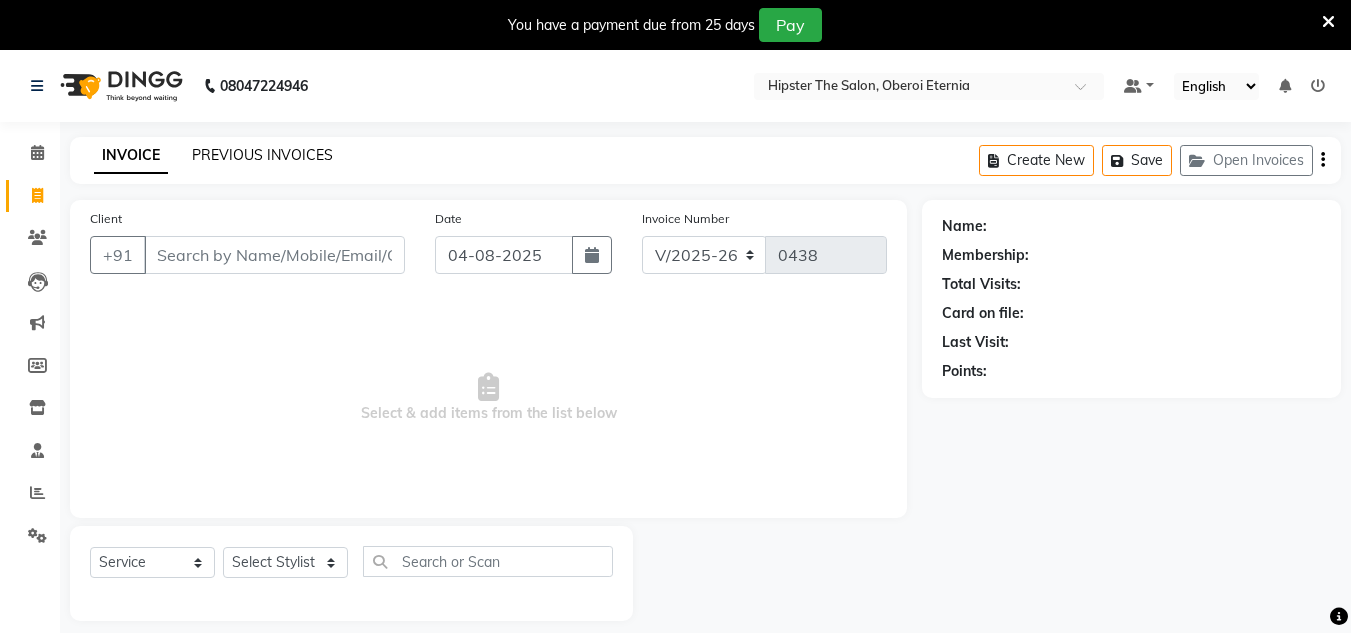 click on "PREVIOUS INVOICES" 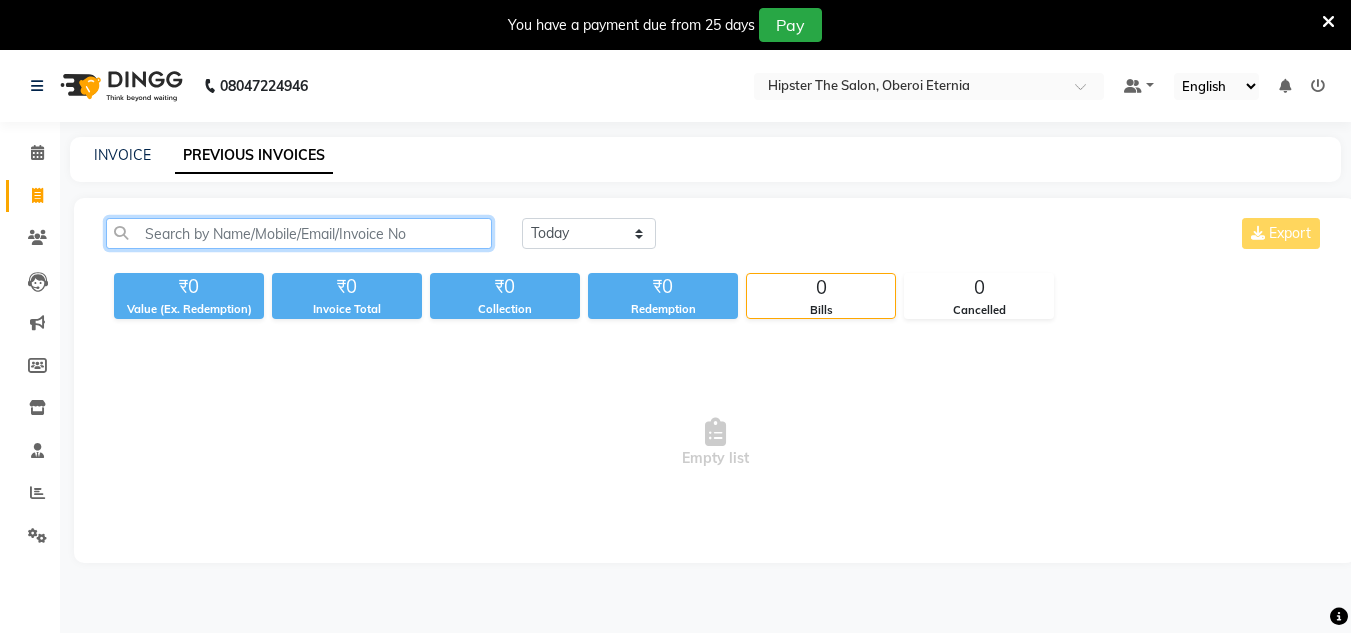 click 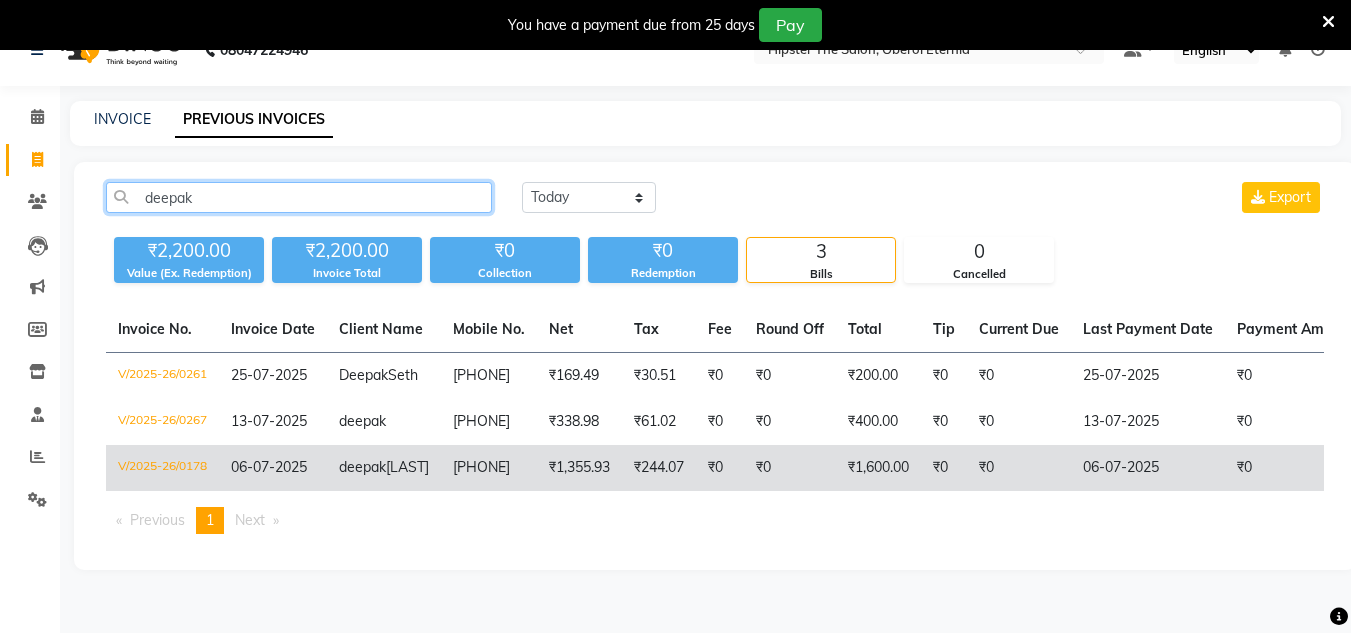 scroll, scrollTop: 58, scrollLeft: 0, axis: vertical 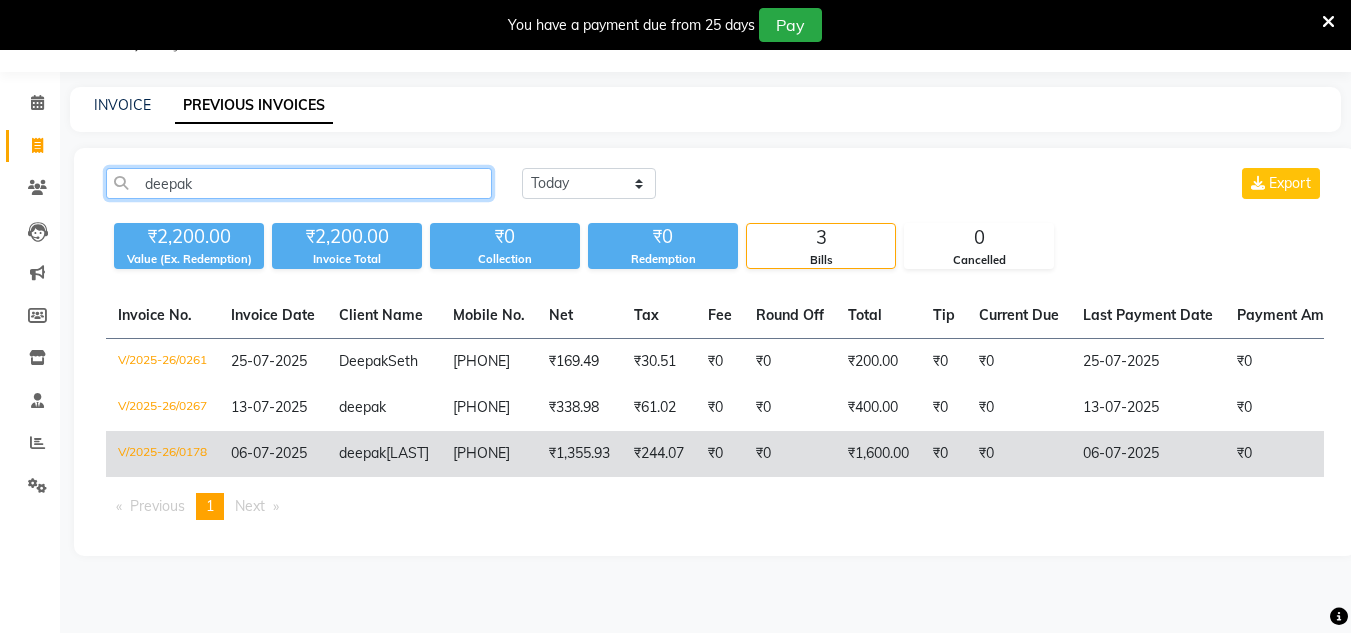 type on "deepak" 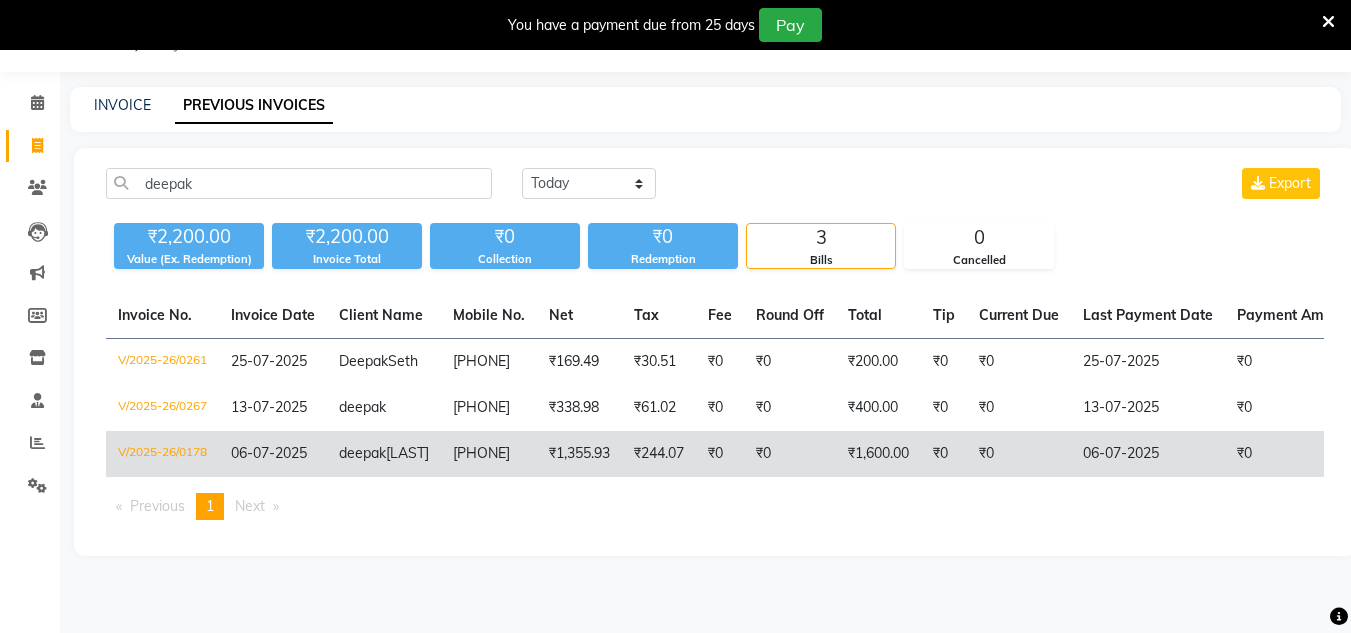 click on "06-07-2025" 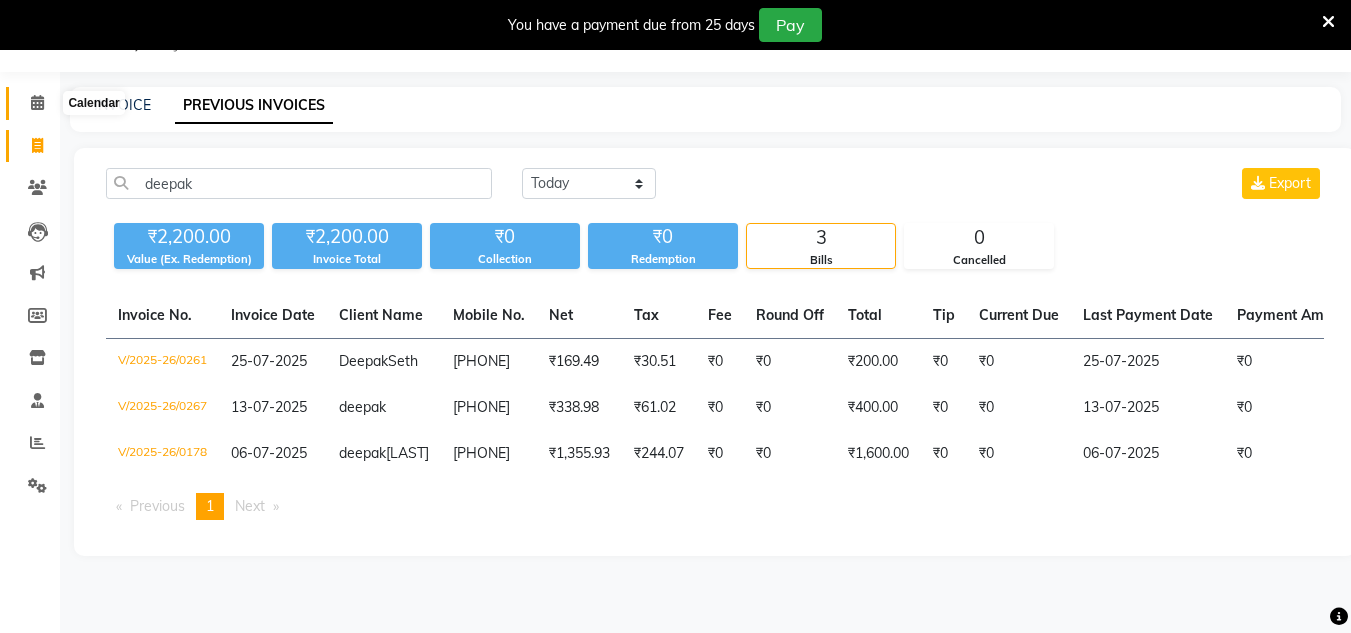 click 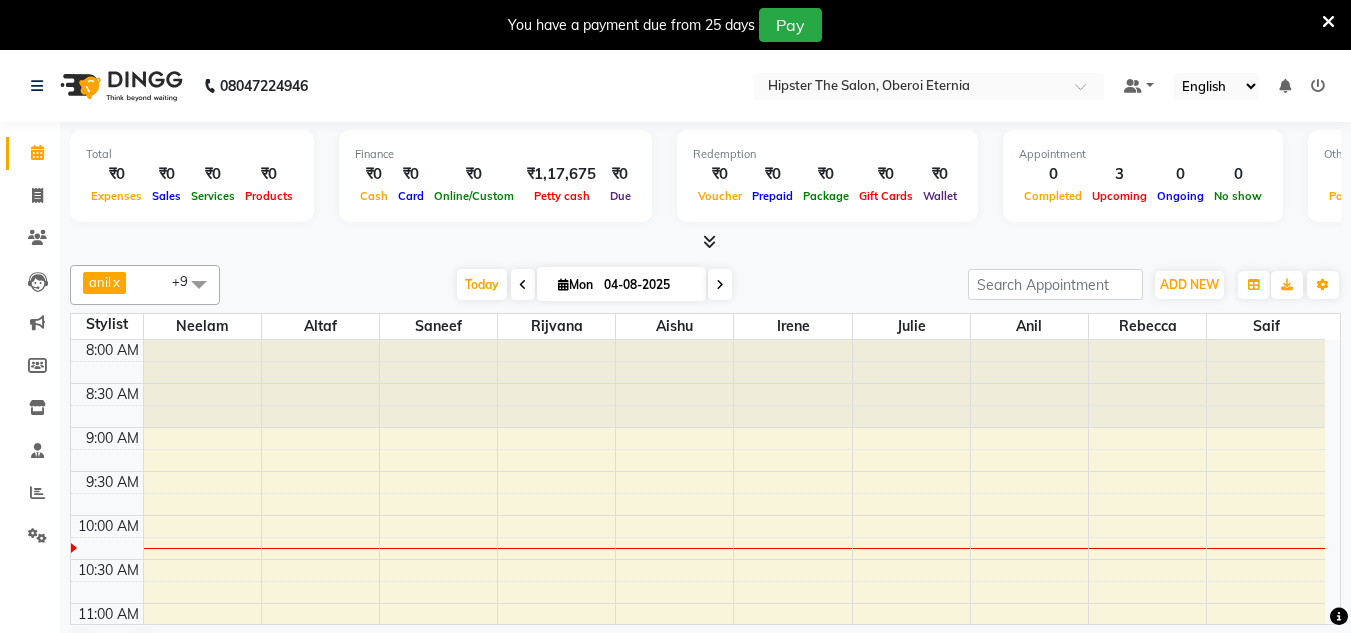 scroll, scrollTop: 51, scrollLeft: 0, axis: vertical 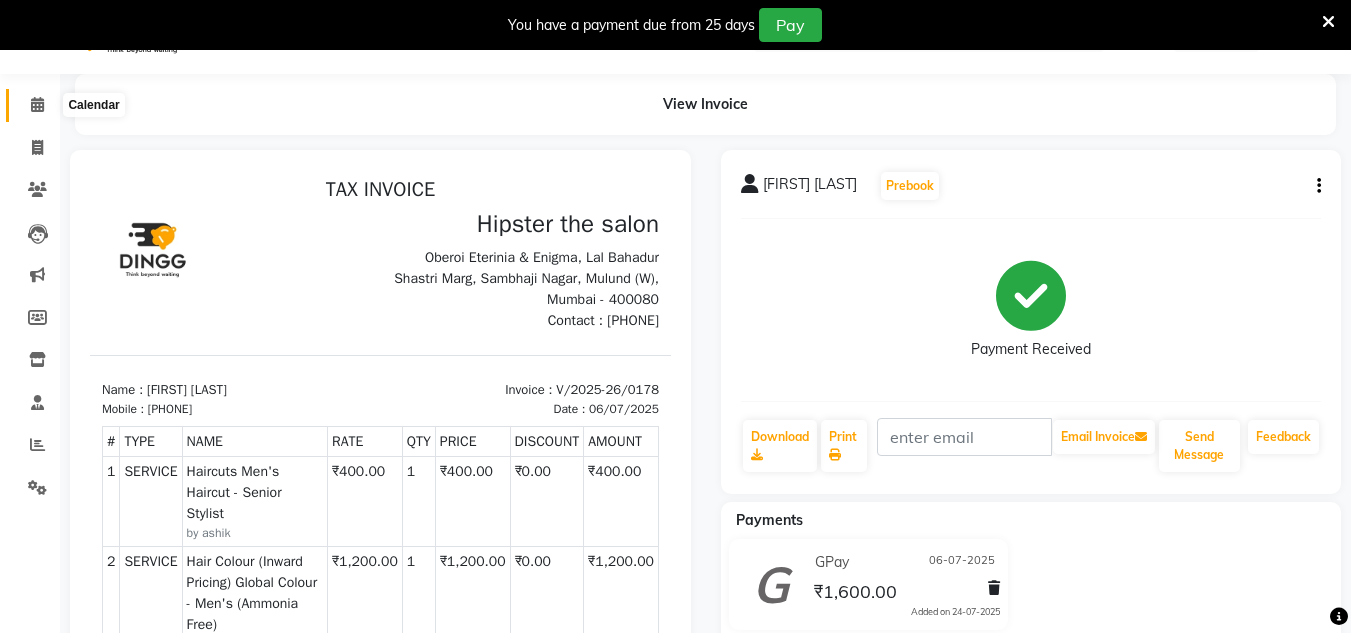 click 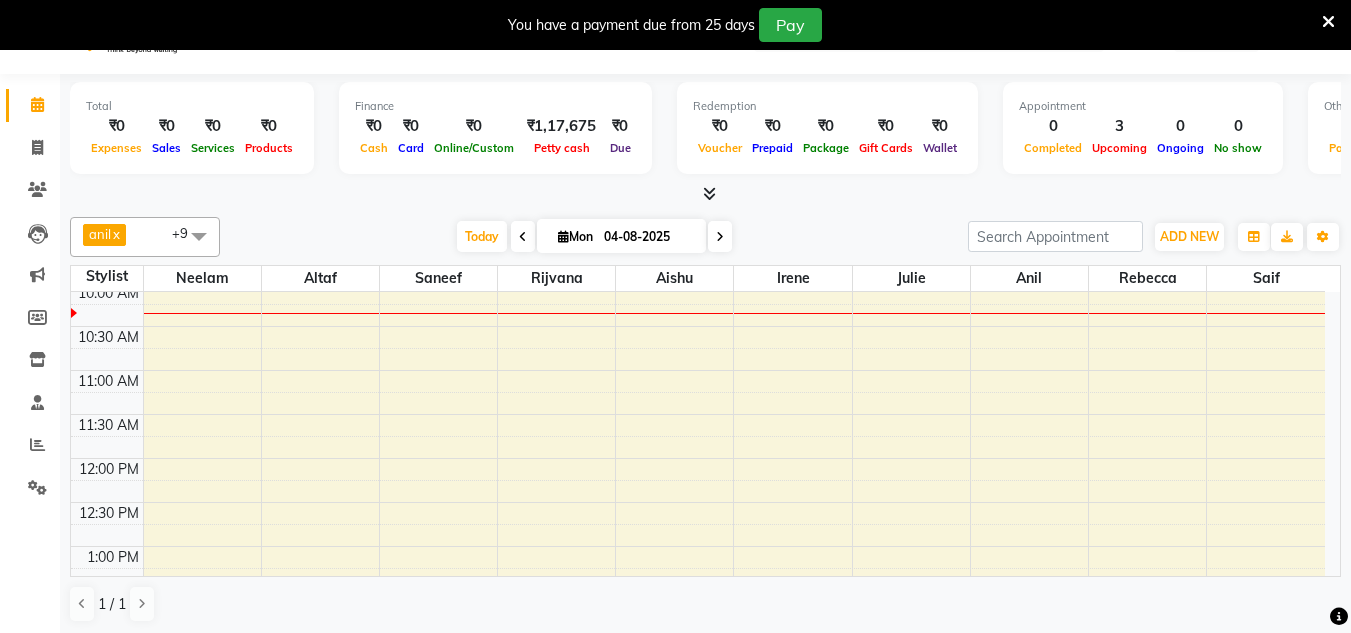 scroll, scrollTop: 0, scrollLeft: 0, axis: both 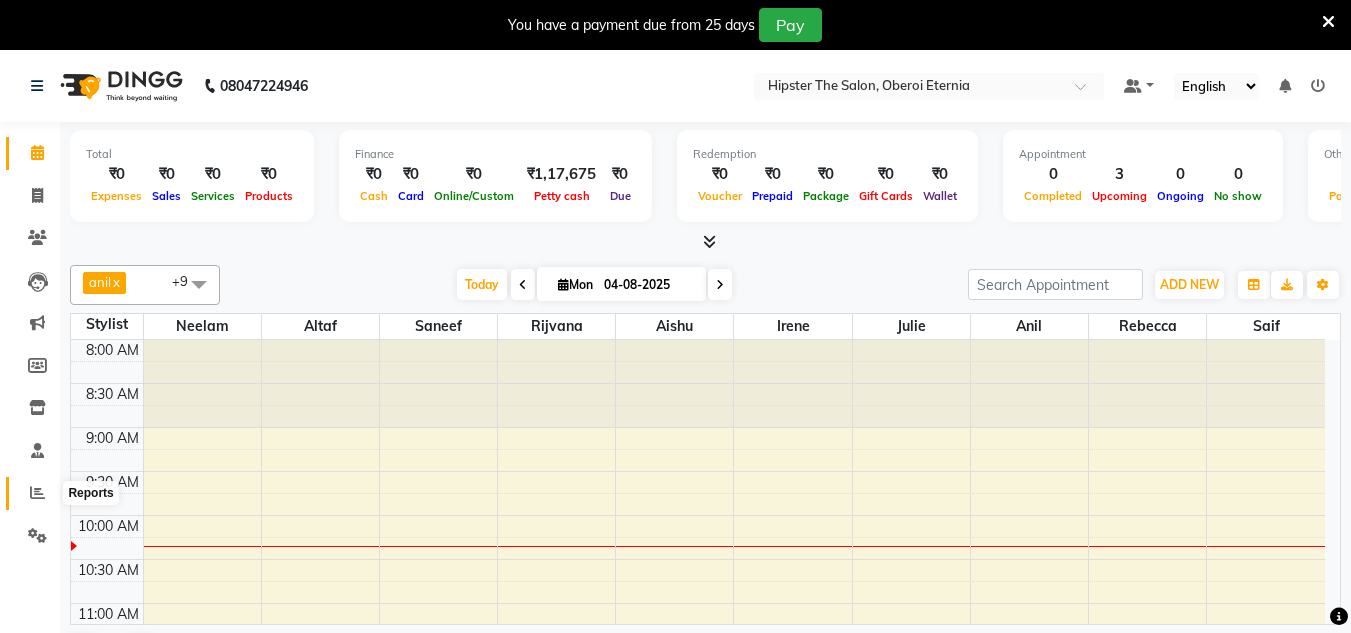 click 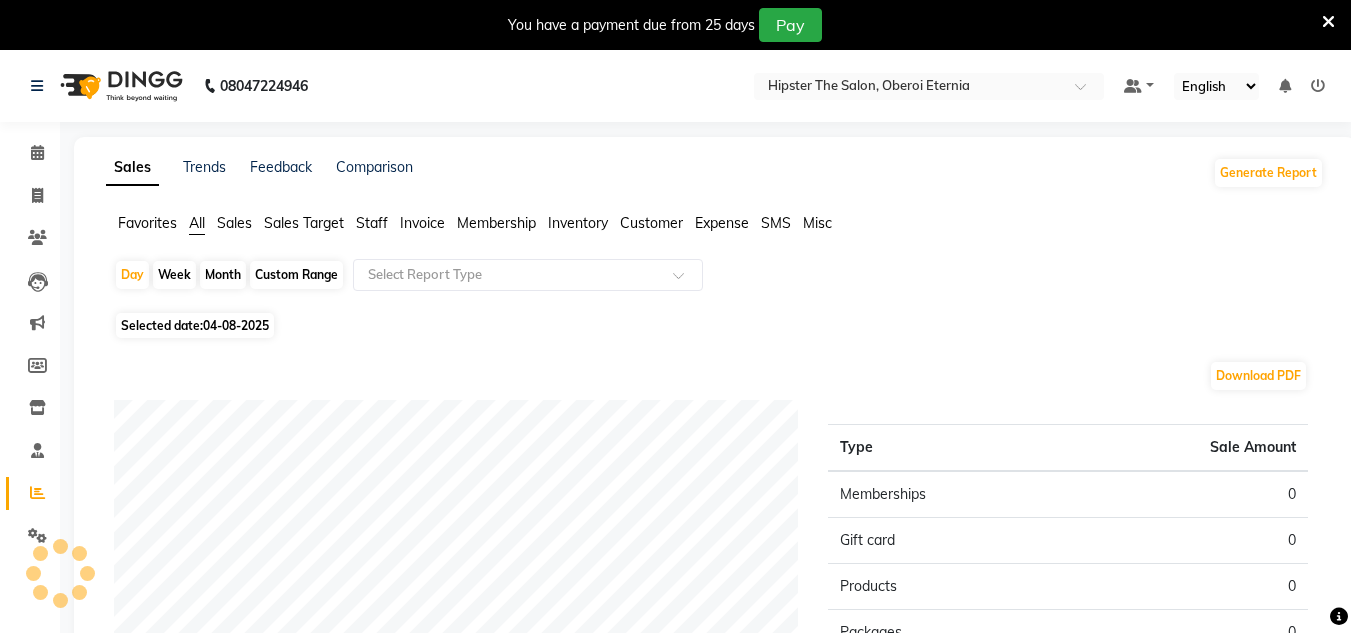 click on "Custom Range" 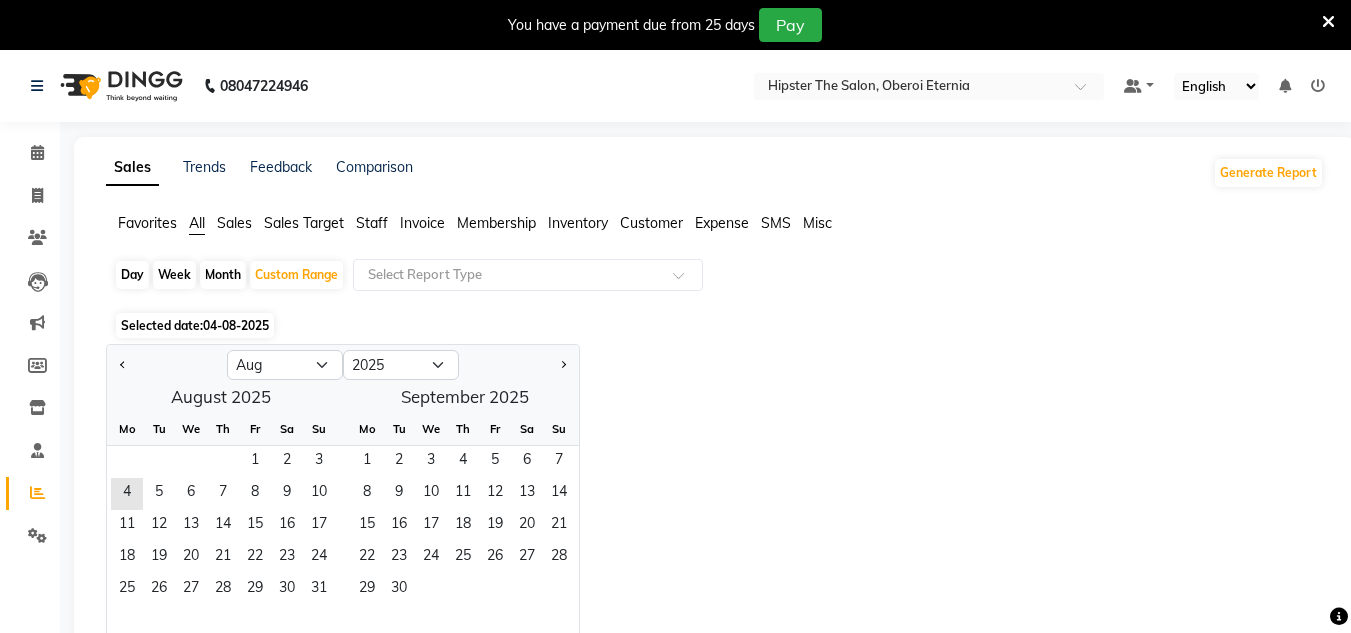 click on "Day" 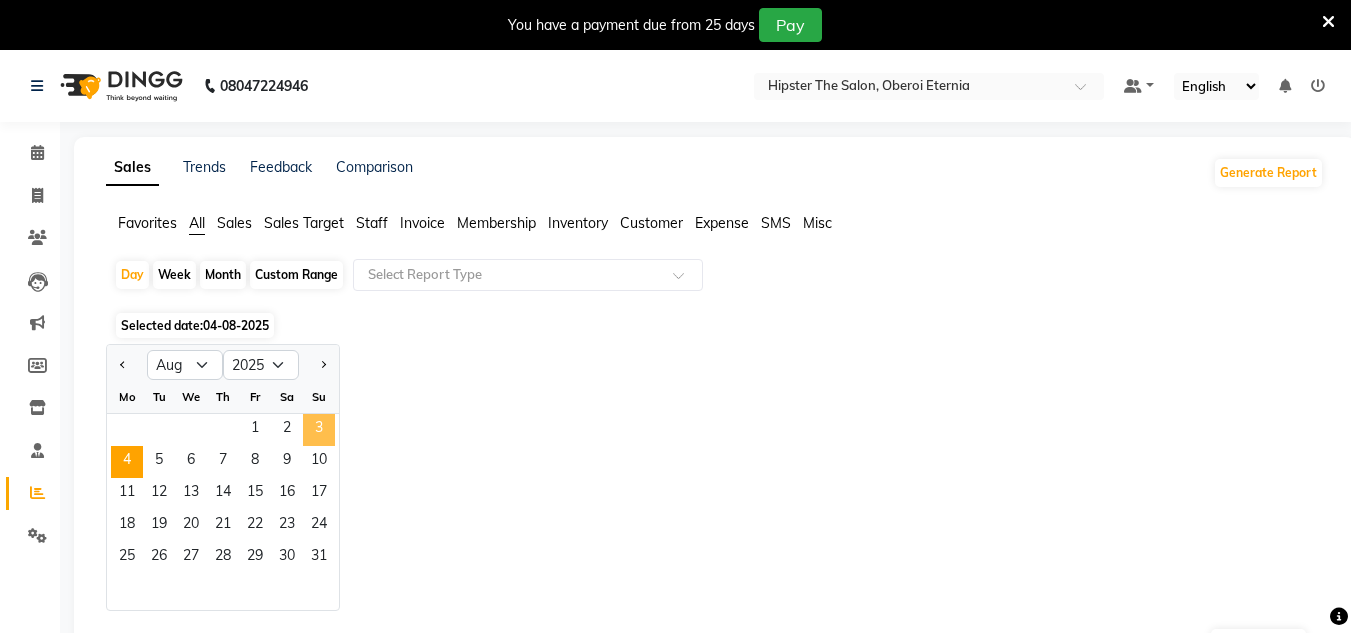 click on "3" 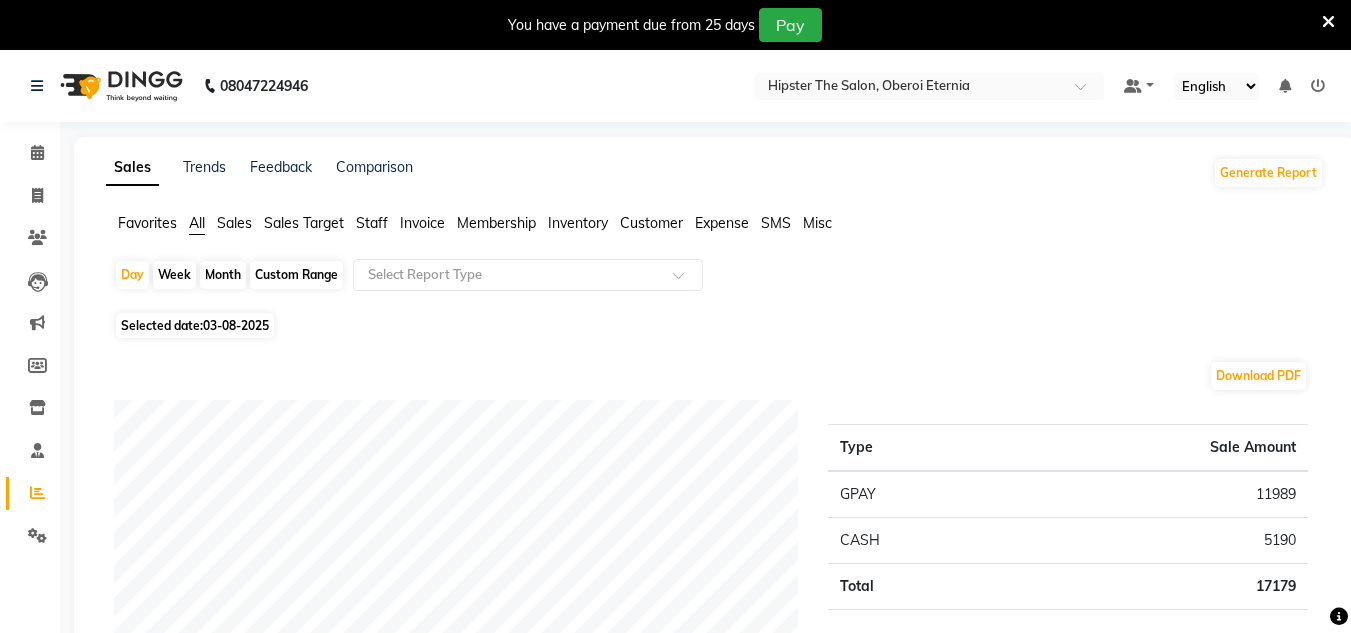 click on "Staff" 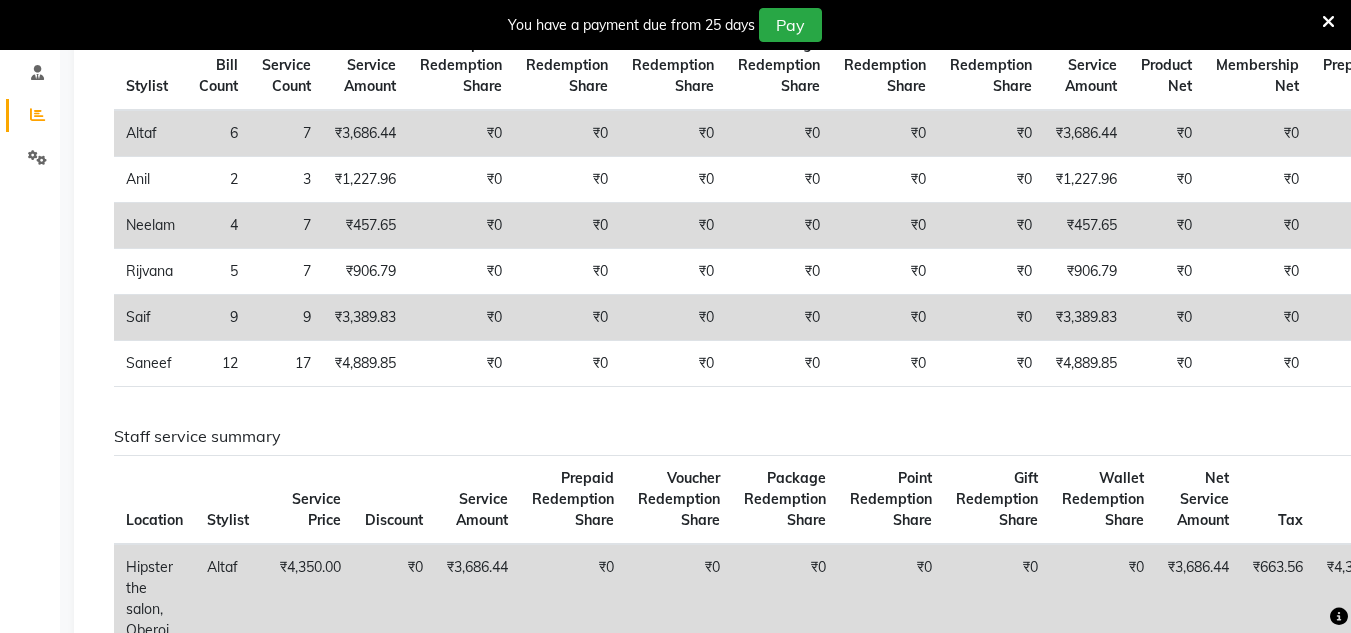 scroll, scrollTop: 375, scrollLeft: 0, axis: vertical 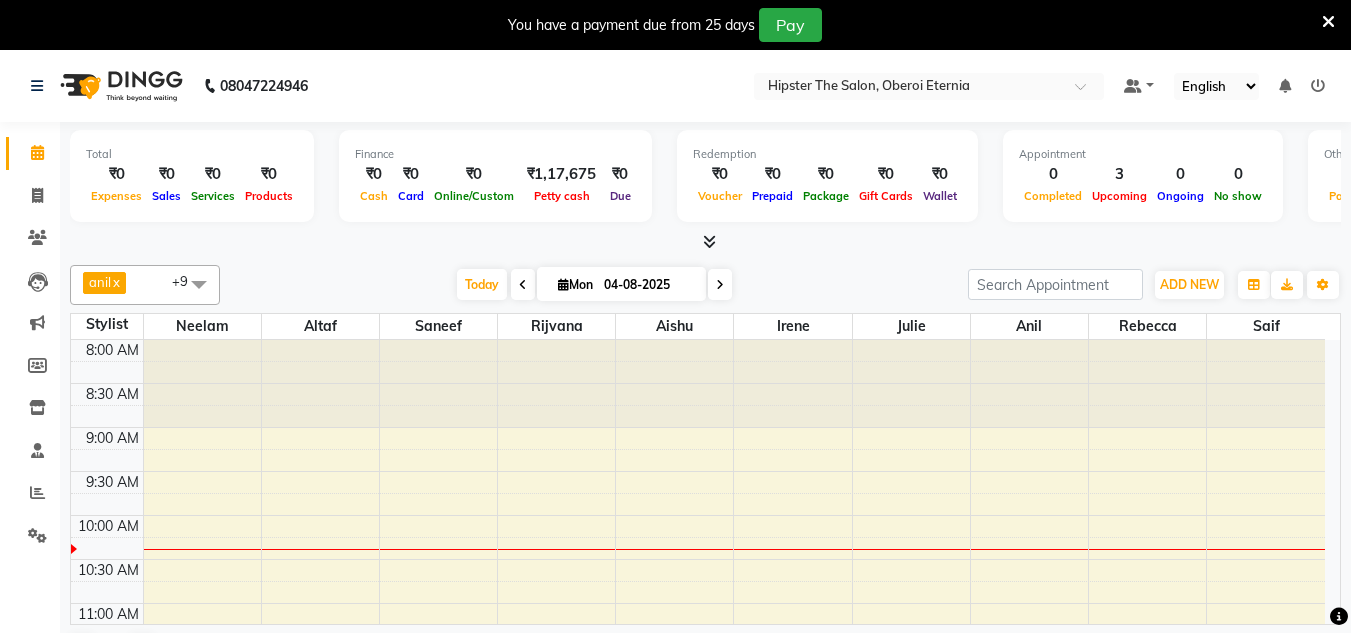 click on "8:00 AM 8:30 AM 9:00 AM 9:30 AM 10:00 AM 10:30 AM 11:00 AM 11:30 AM 12:00 PM 12:30 PM 1:00 PM 1:30 PM 2:00 PM 2:30 PM 3:00 PM 3:30 PM 4:00 PM 4:30 PM 5:00 PM 5:30 PM 6:00 PM 6:30 PM 7:00 PM 7:30 PM 8:00 PM 8:30 PM             anna, TK01, 02:00 PM-04:30 PM, Hair Colour (Inward Pricing) Global Women's (Inward Pricing)             Harshda, TK02, 07:15 PM-08:00 PM, Haircuts Women's Haircut - Senior Stylist             deepak nadu, TK03, 07:30 PM-08:00 PM, Haircuts Men's Haircut - Junior Stylist" at bounding box center [698, 911] 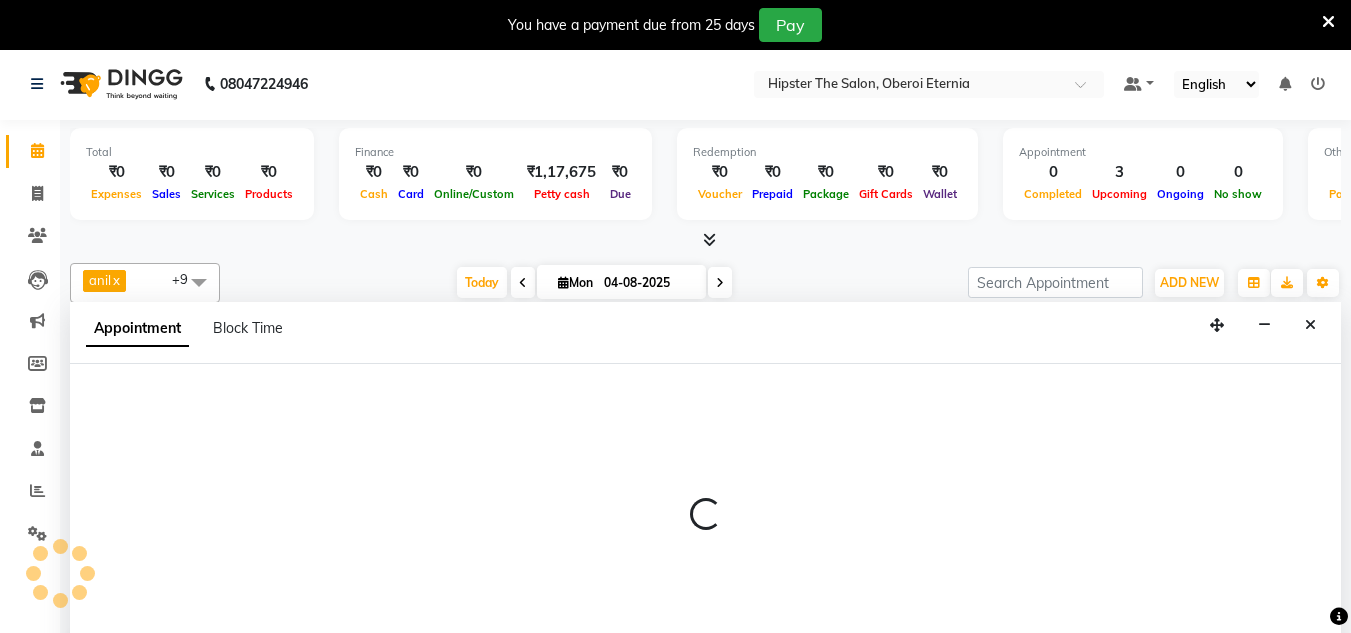 select on "85980" 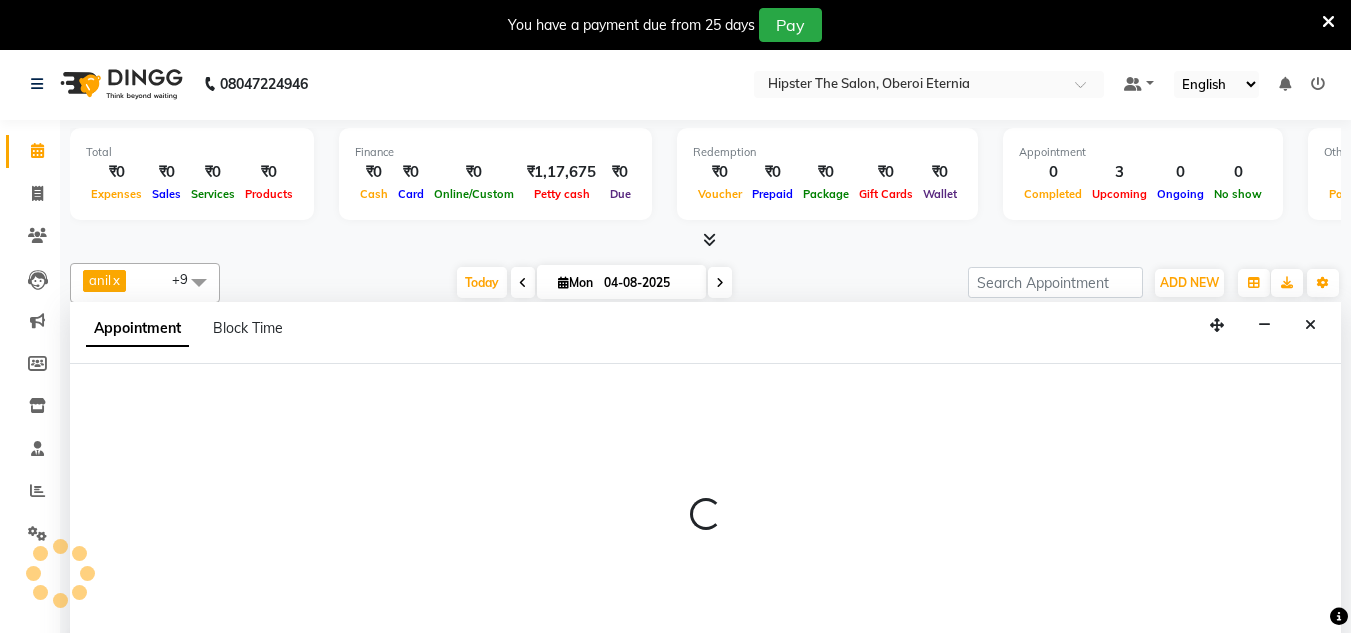 select on "570" 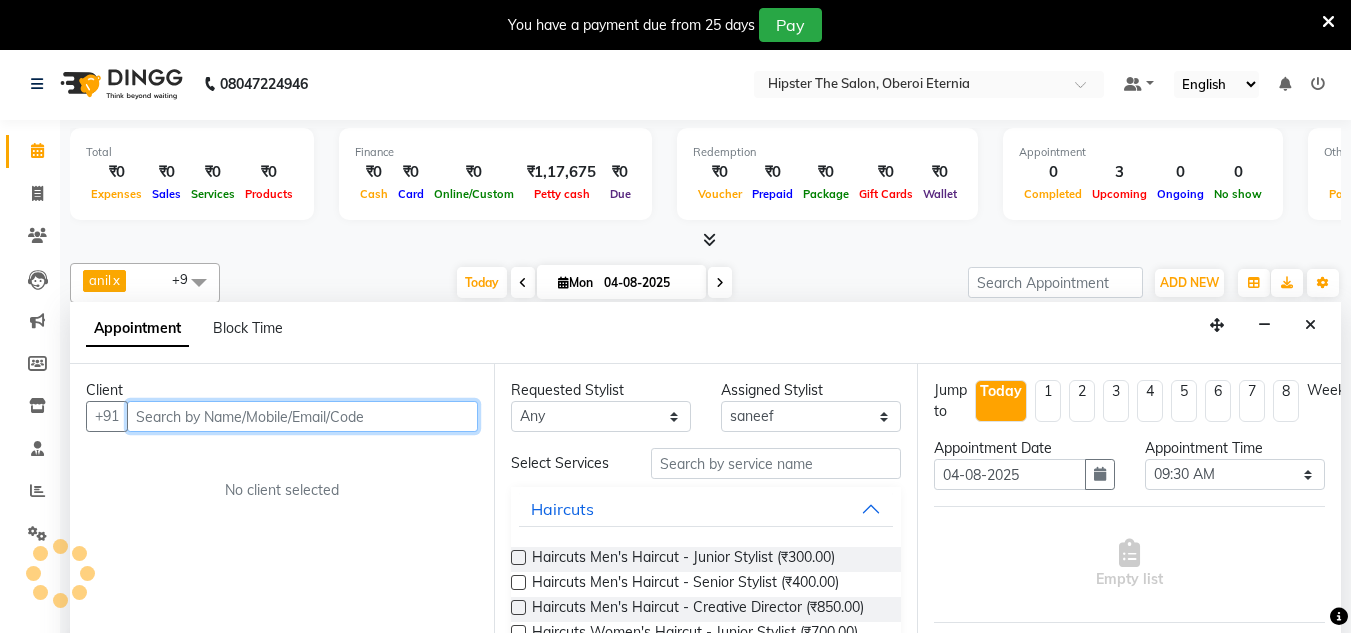 scroll, scrollTop: 51, scrollLeft: 0, axis: vertical 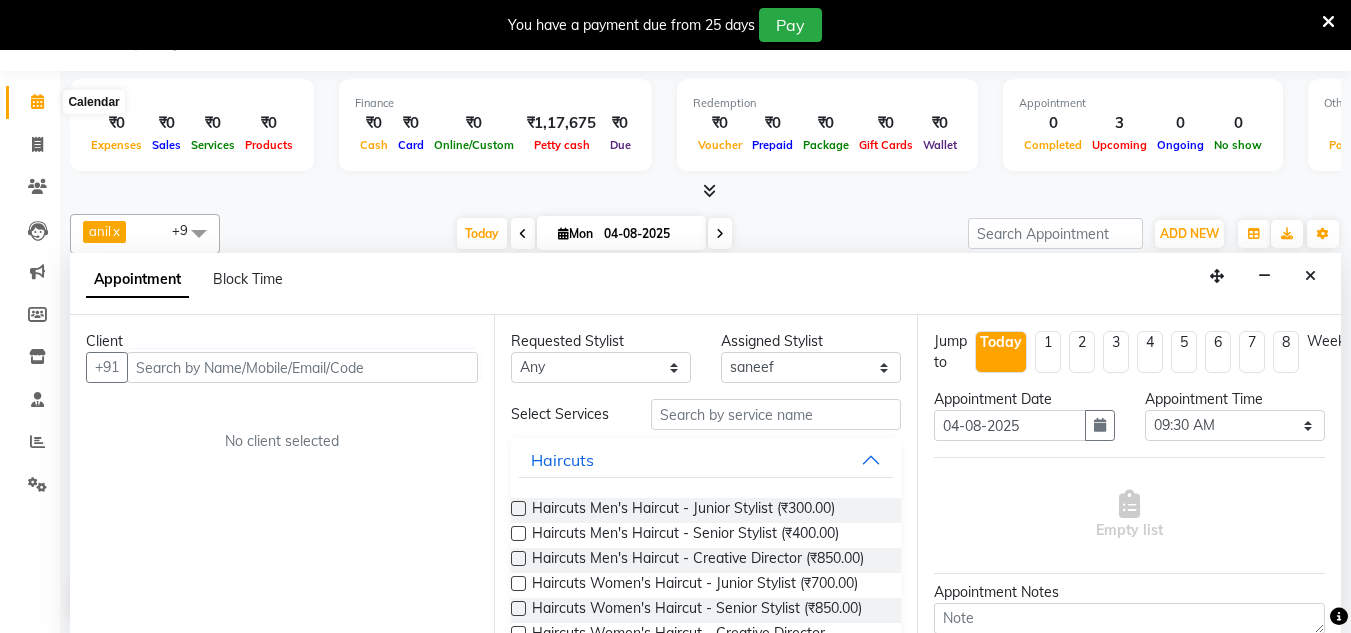 click 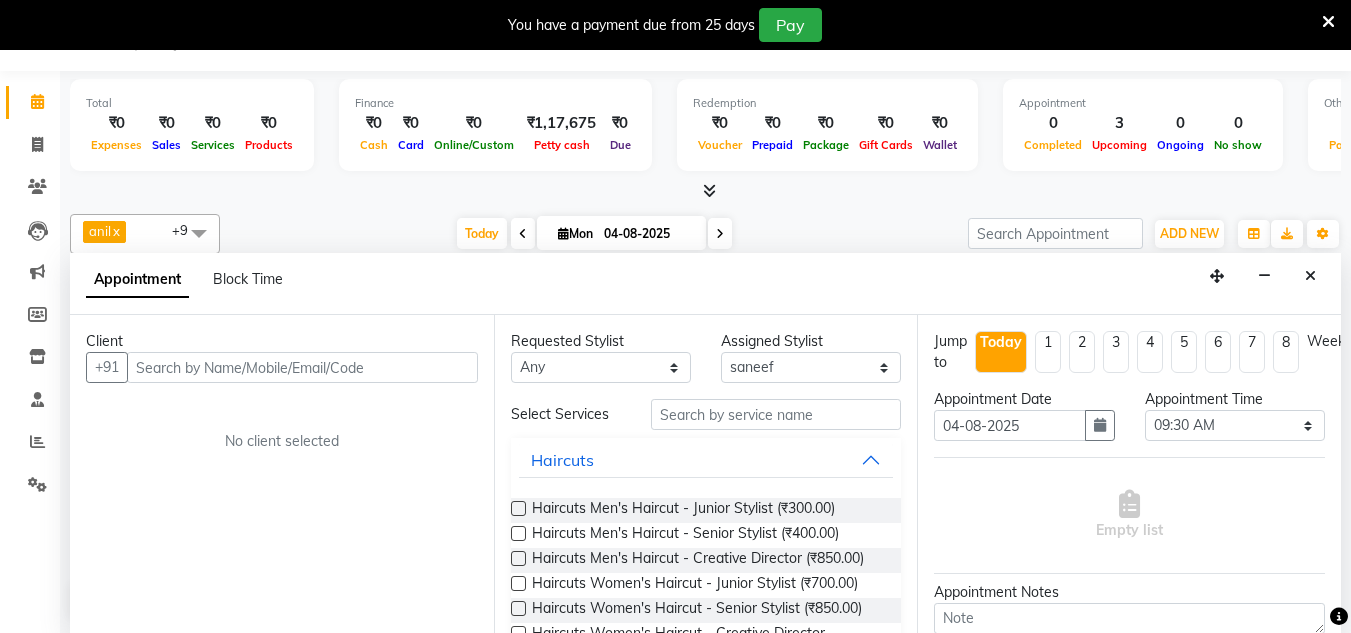 click 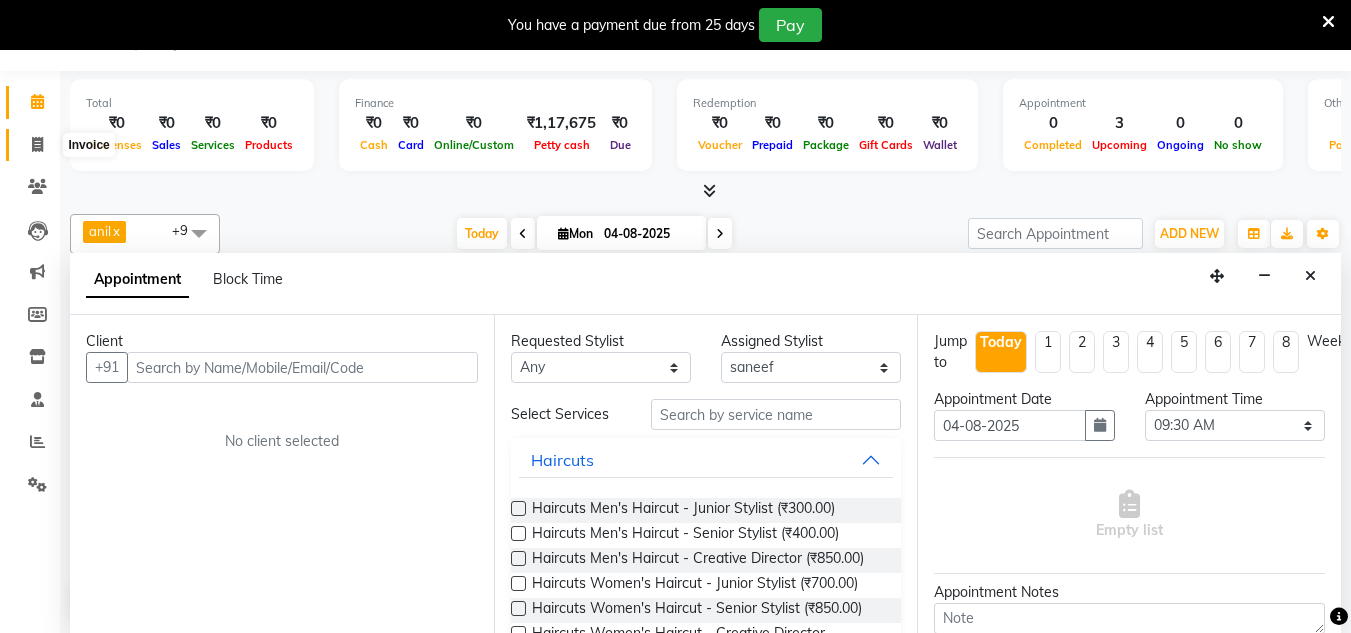 click 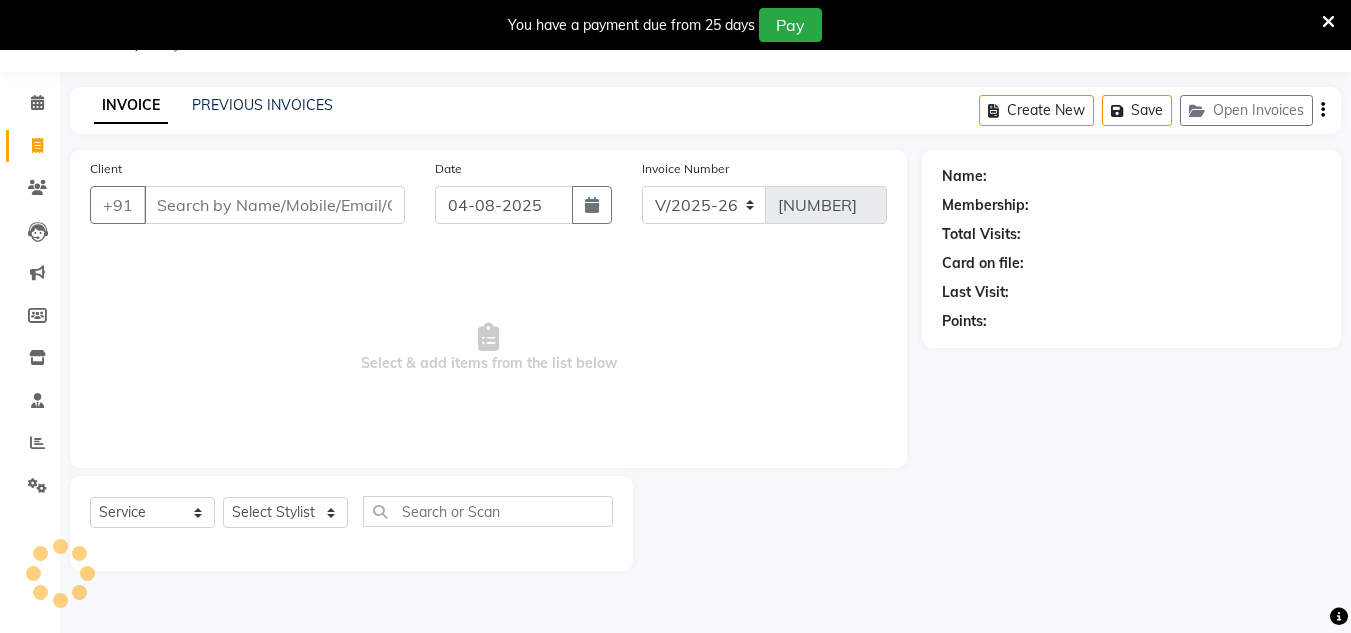 scroll, scrollTop: 0, scrollLeft: 0, axis: both 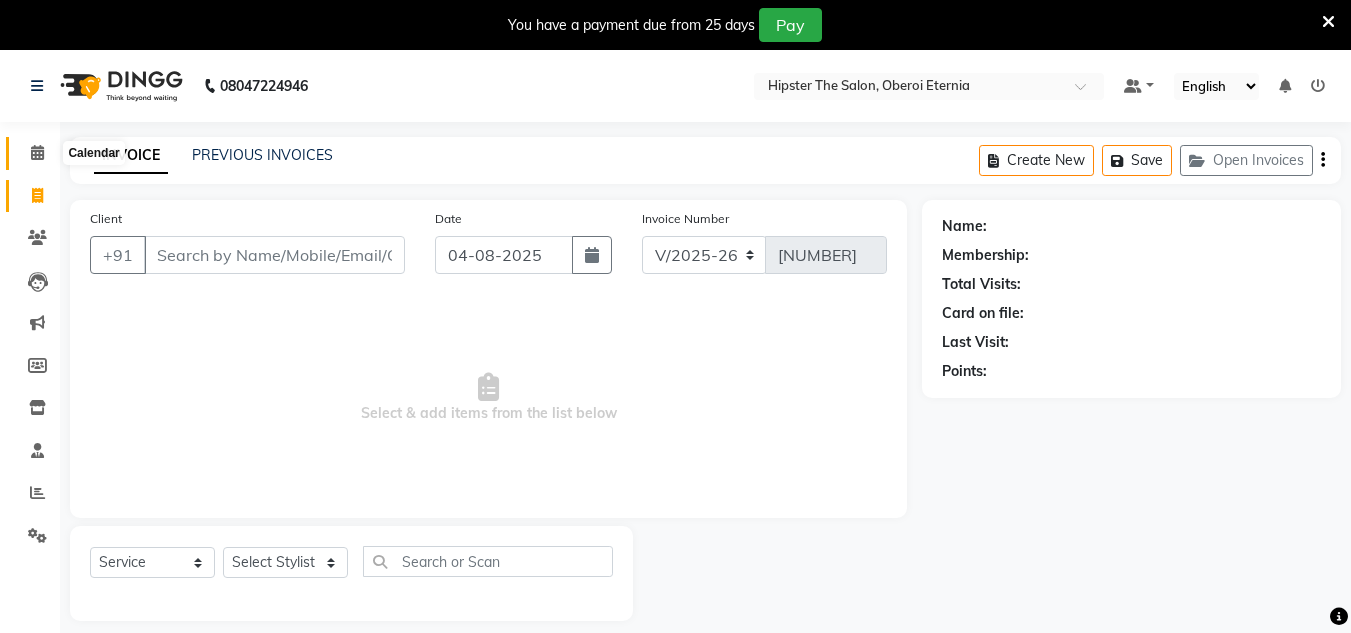 click 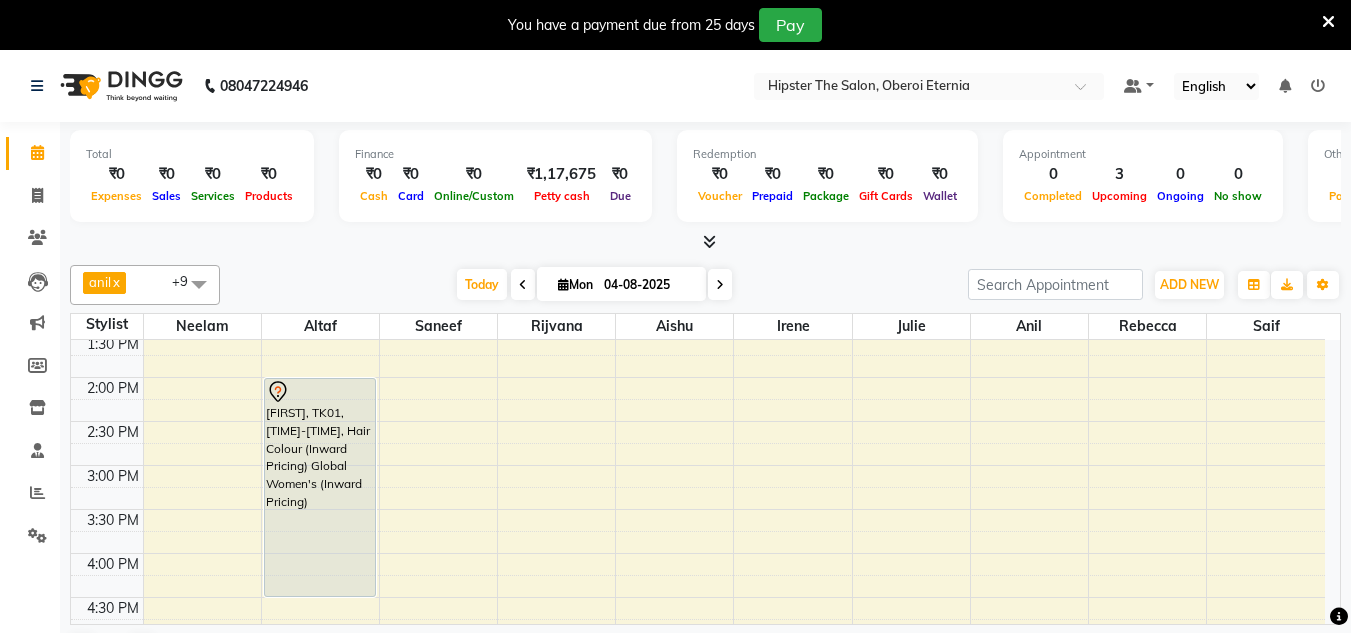 scroll, scrollTop: 482, scrollLeft: 0, axis: vertical 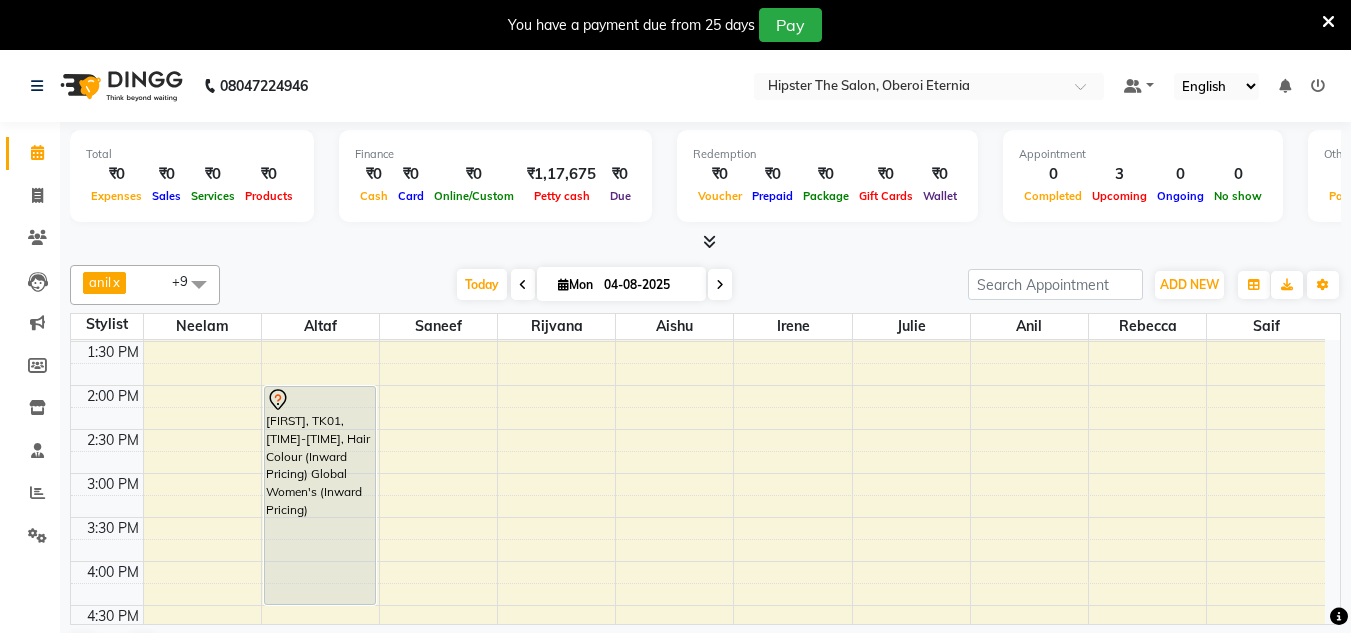 click at bounding box center [199, 284] 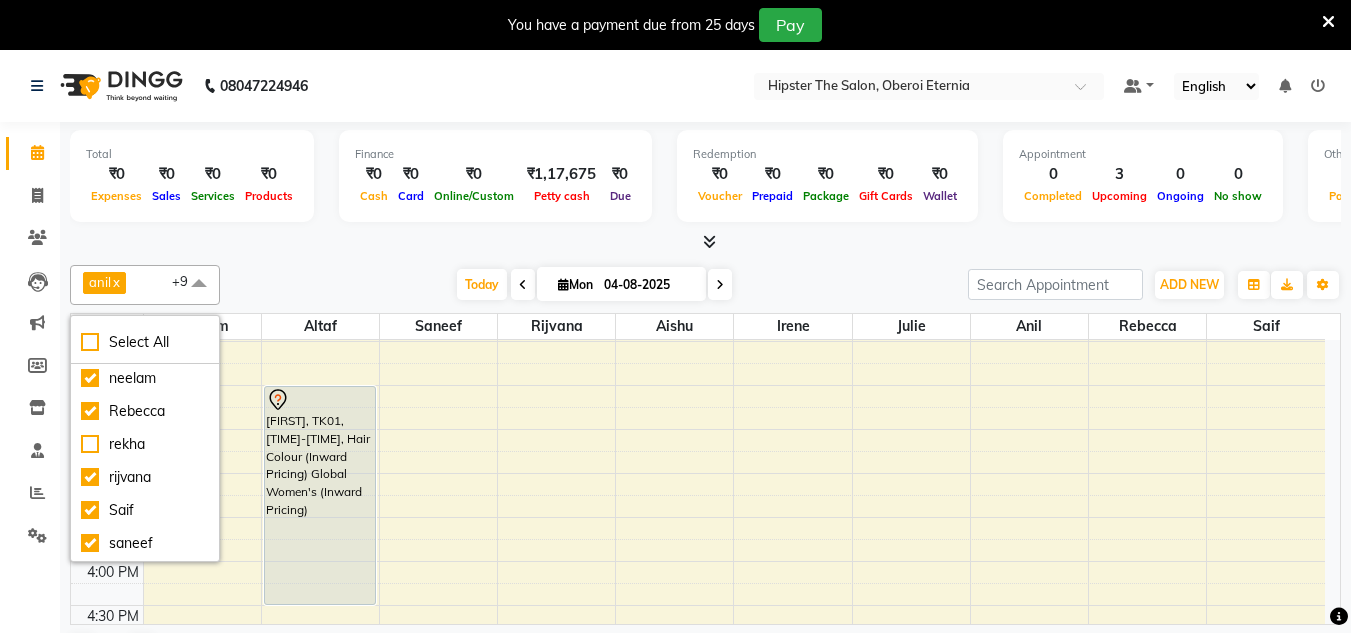 scroll, scrollTop: 334, scrollLeft: 0, axis: vertical 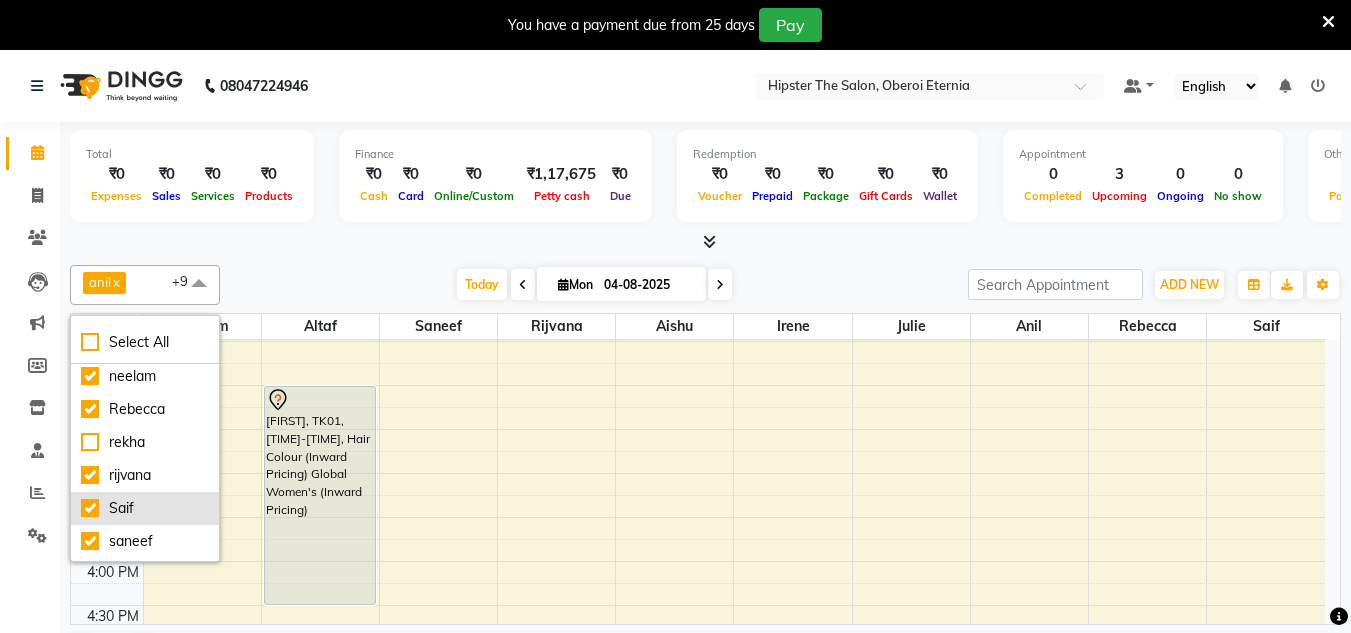 click on "Saif" at bounding box center [145, 508] 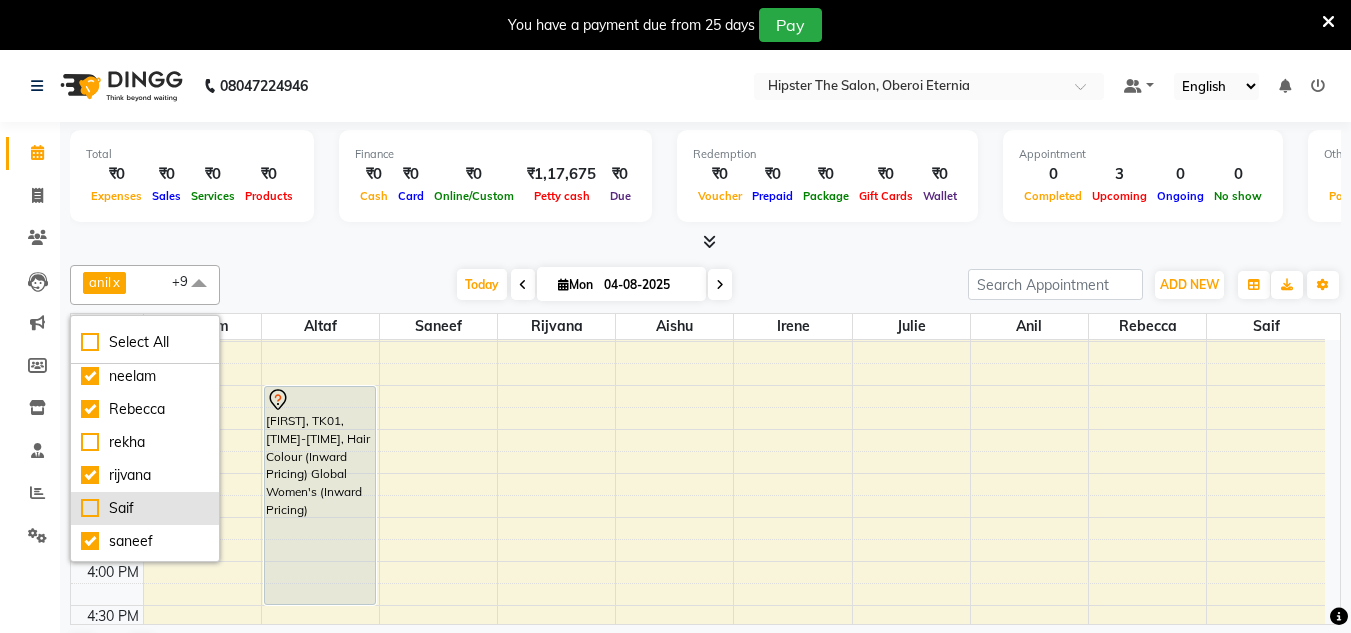 checkbox on "false" 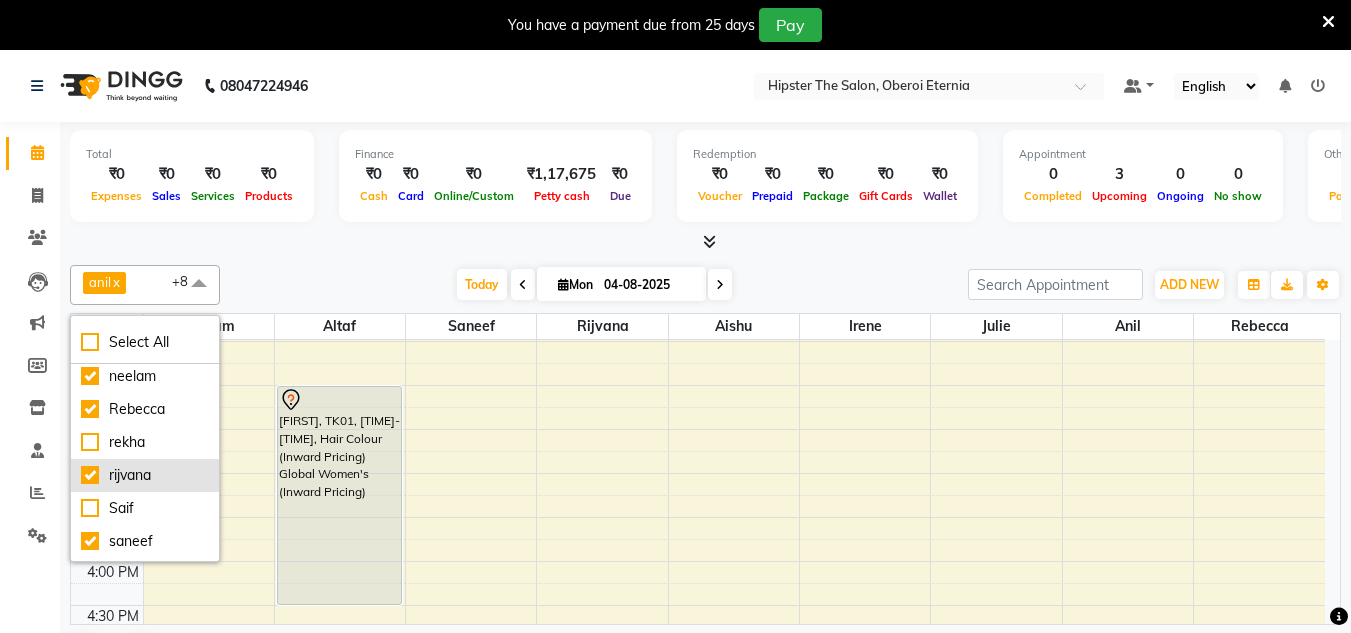 scroll, scrollTop: 364, scrollLeft: 0, axis: vertical 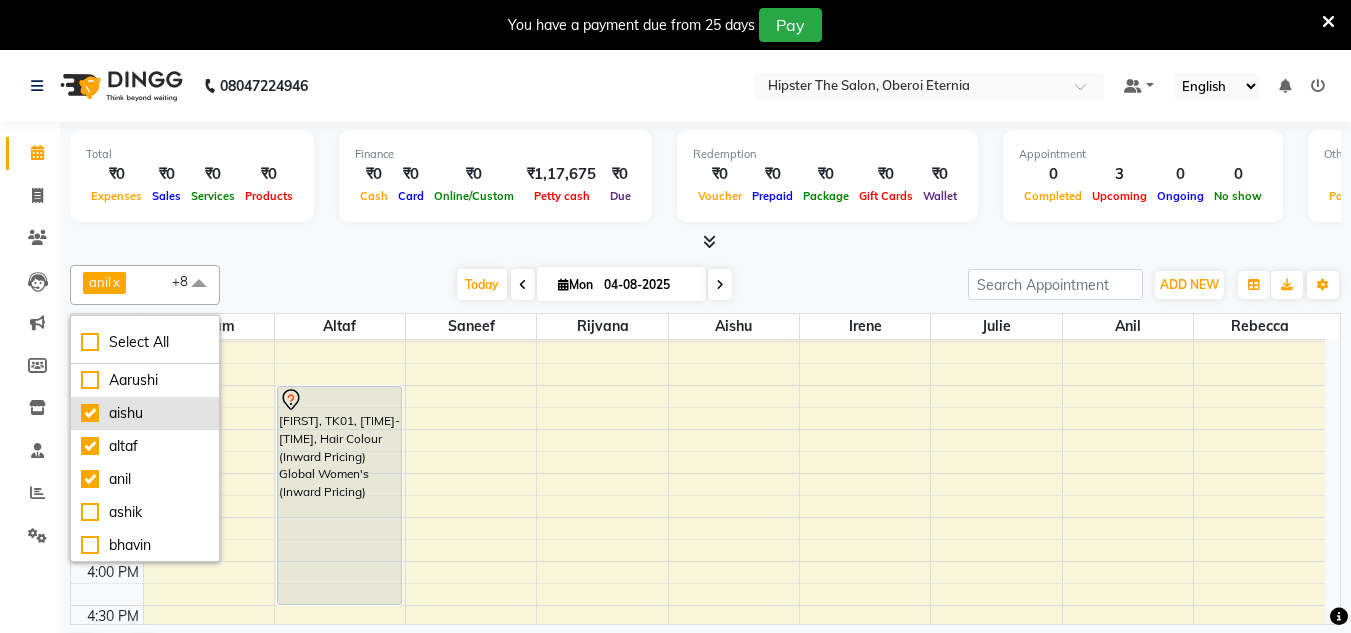 click on "aishu" at bounding box center [145, 413] 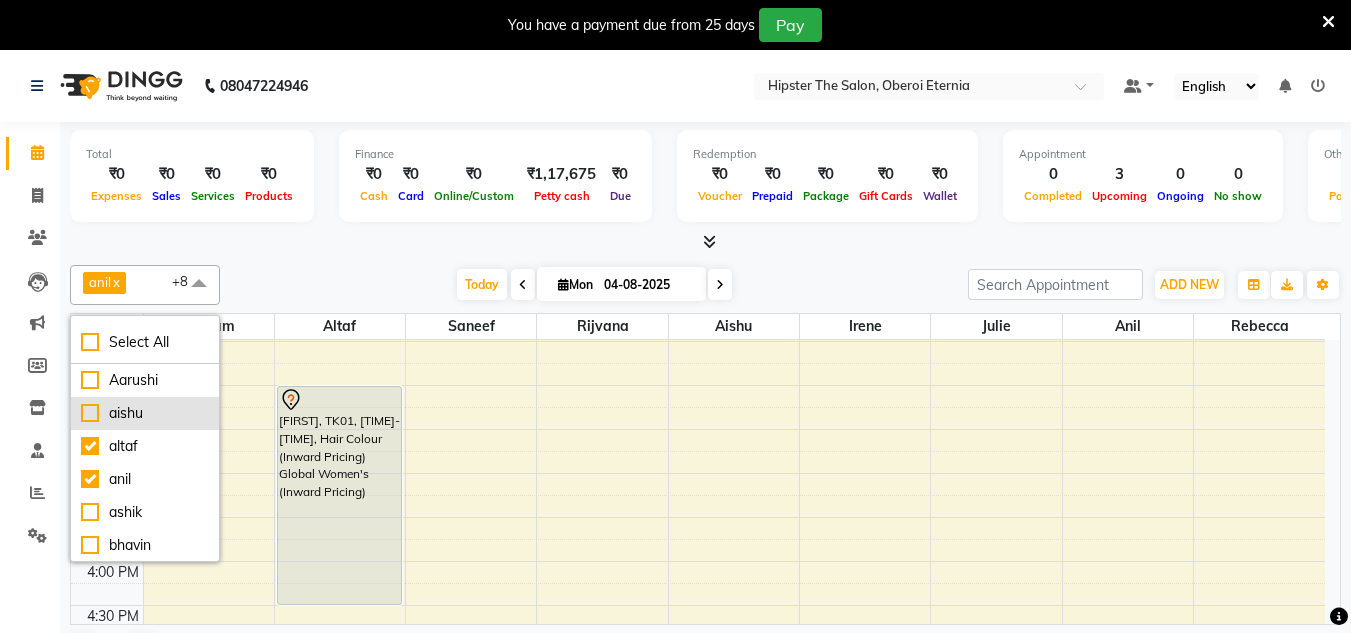 checkbox on "false" 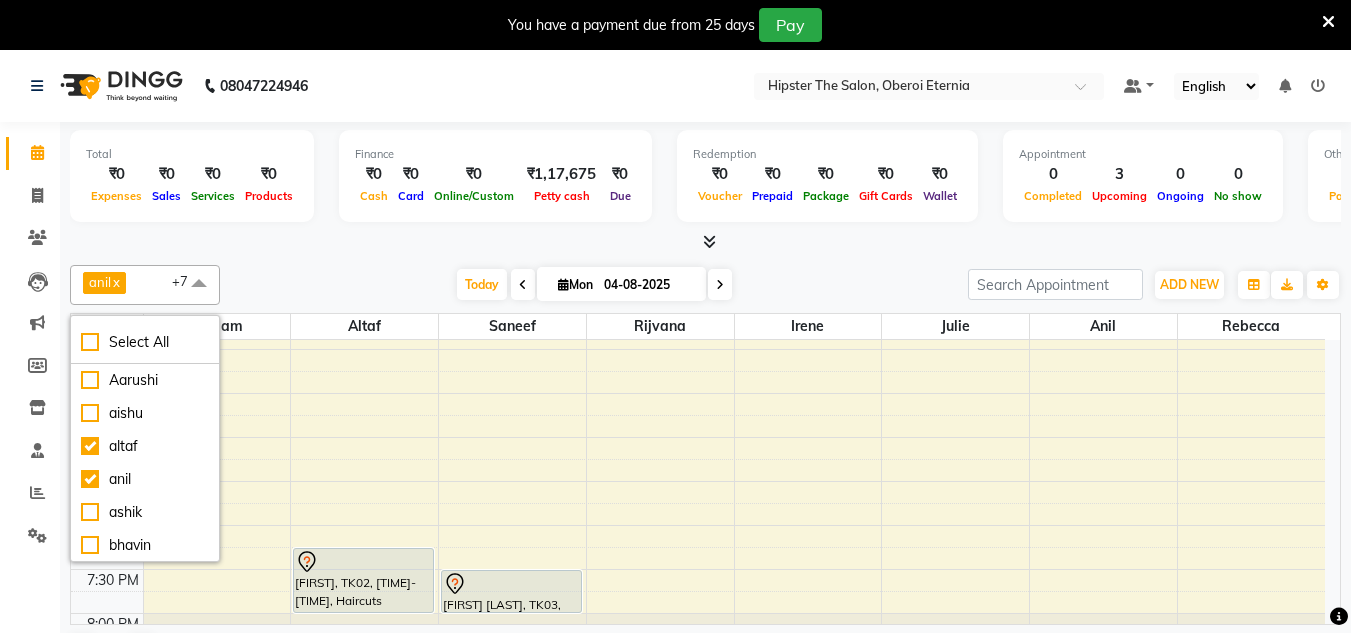 scroll, scrollTop: 0, scrollLeft: 0, axis: both 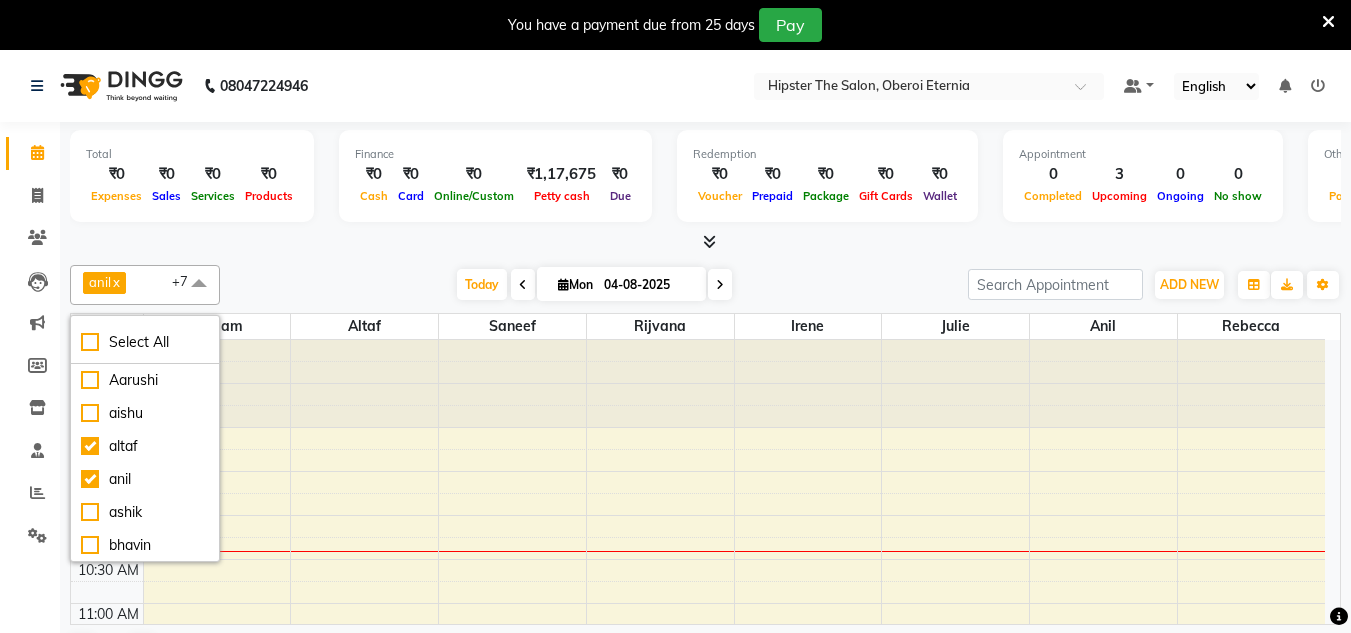 click at bounding box center [705, 242] 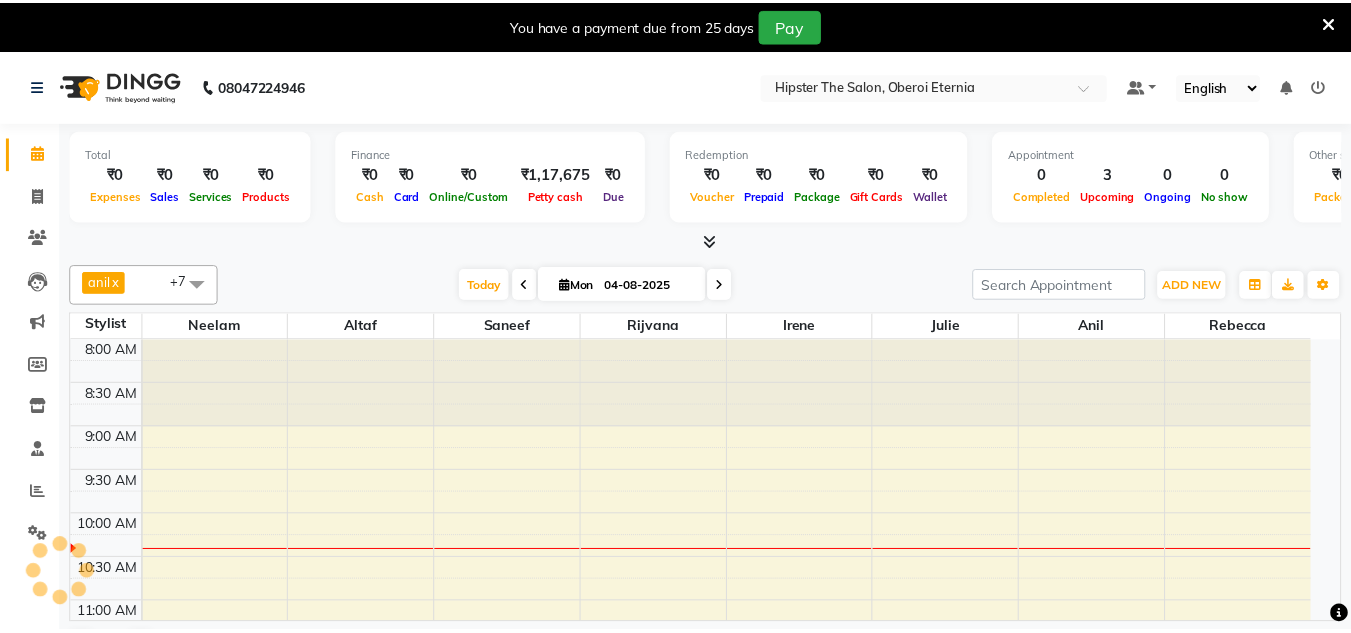 scroll, scrollTop: 0, scrollLeft: 0, axis: both 